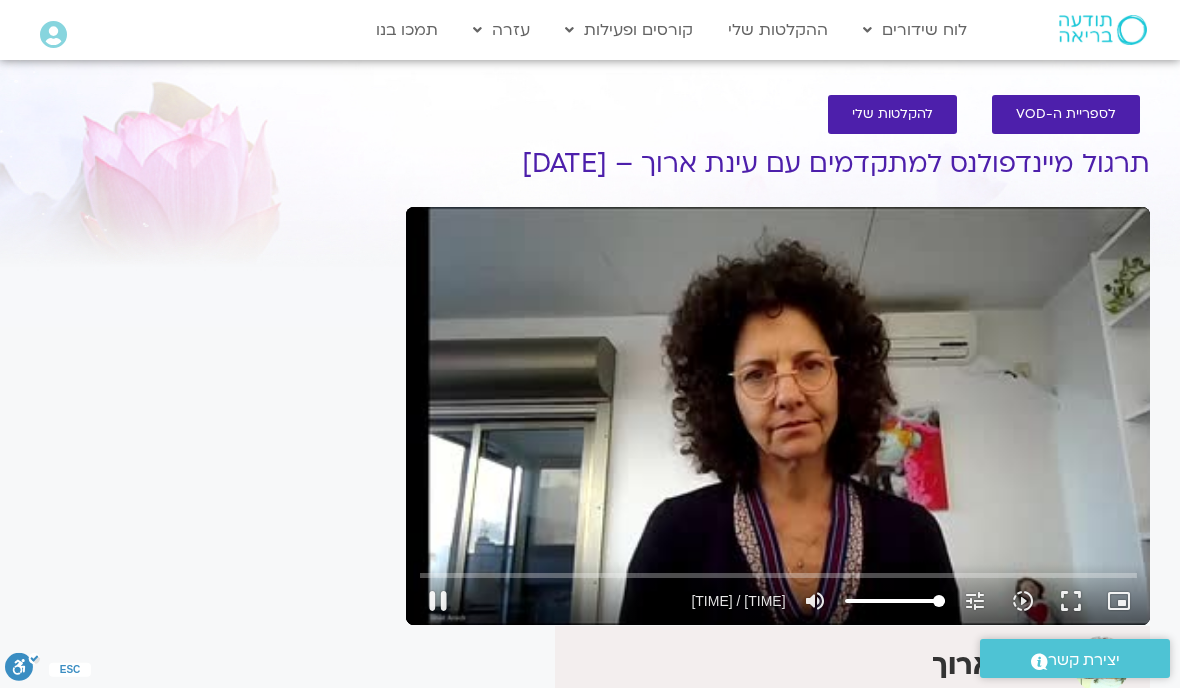 scroll, scrollTop: 23, scrollLeft: 0, axis: vertical 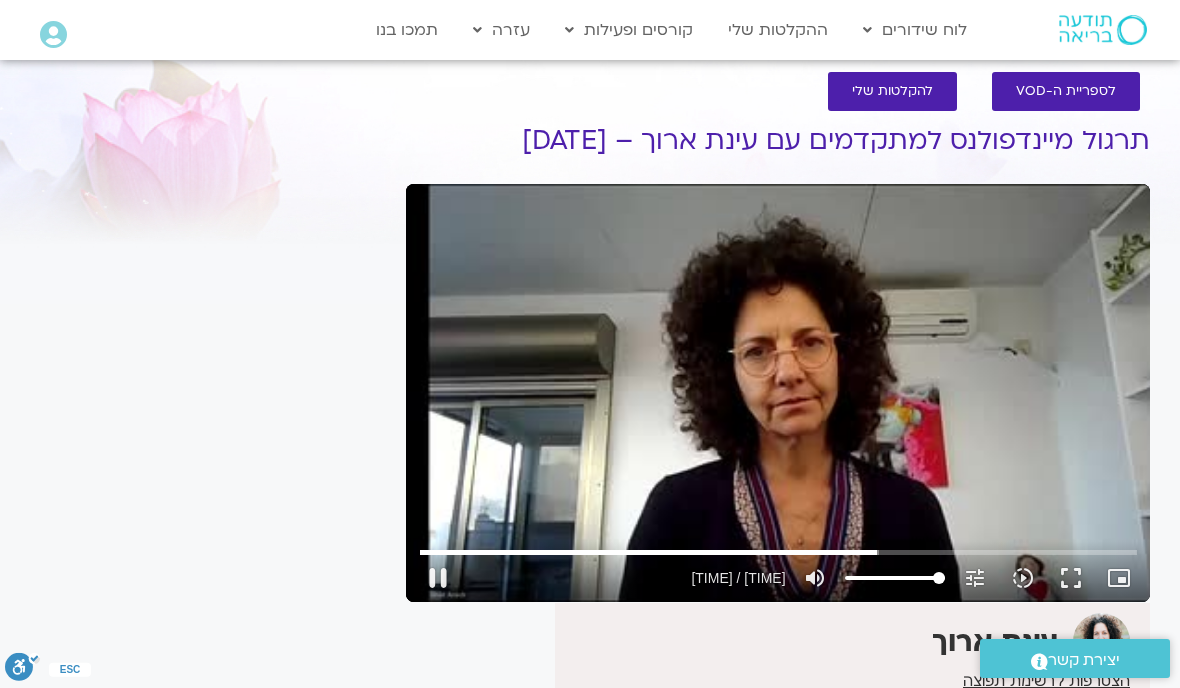 click at bounding box center [778, 552] 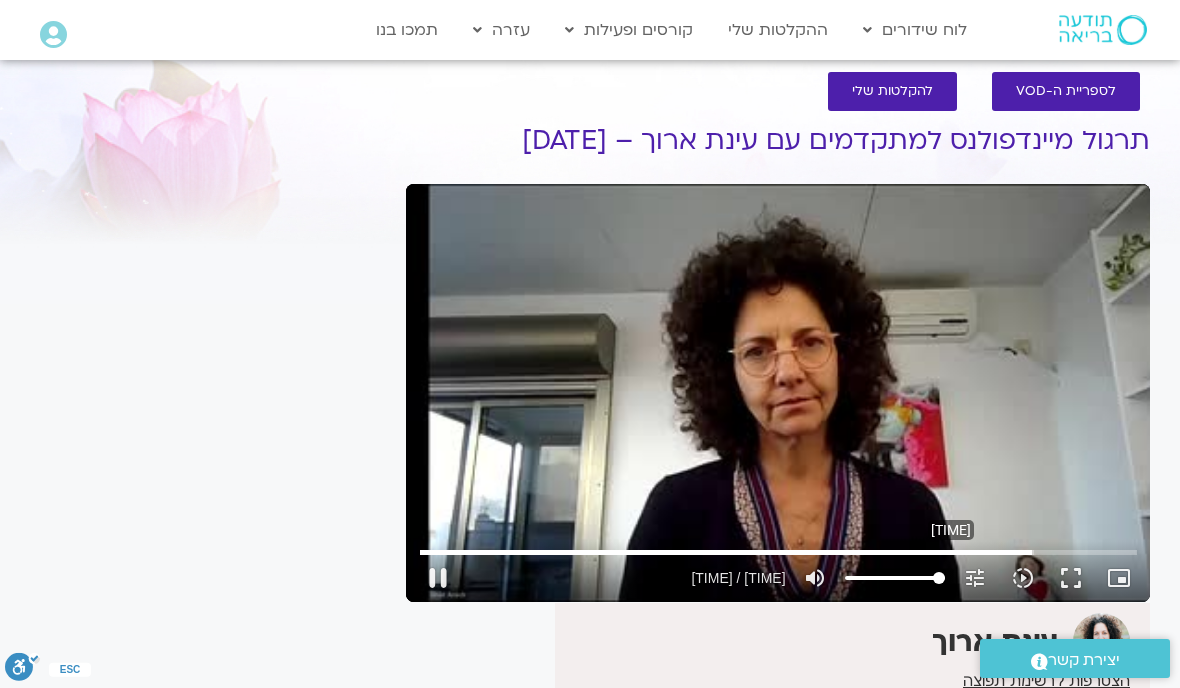 click on "fullscreen" at bounding box center (1071, 578) 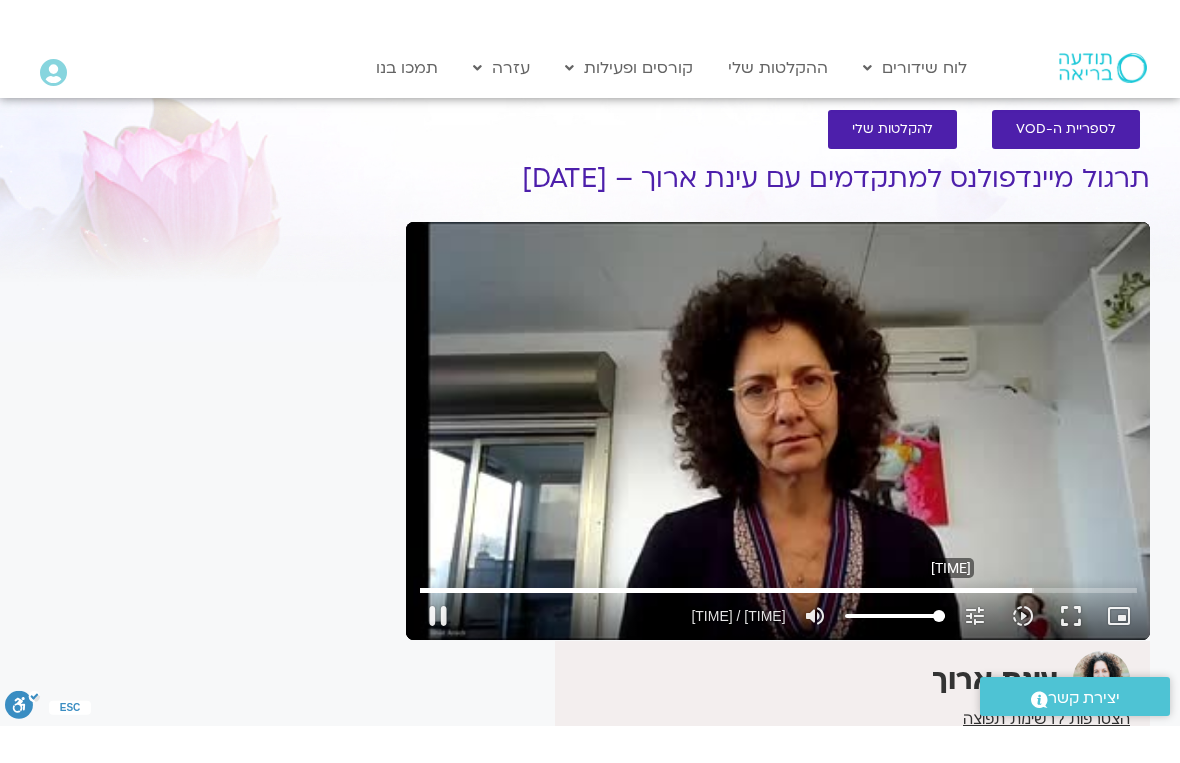 scroll, scrollTop: 24, scrollLeft: 0, axis: vertical 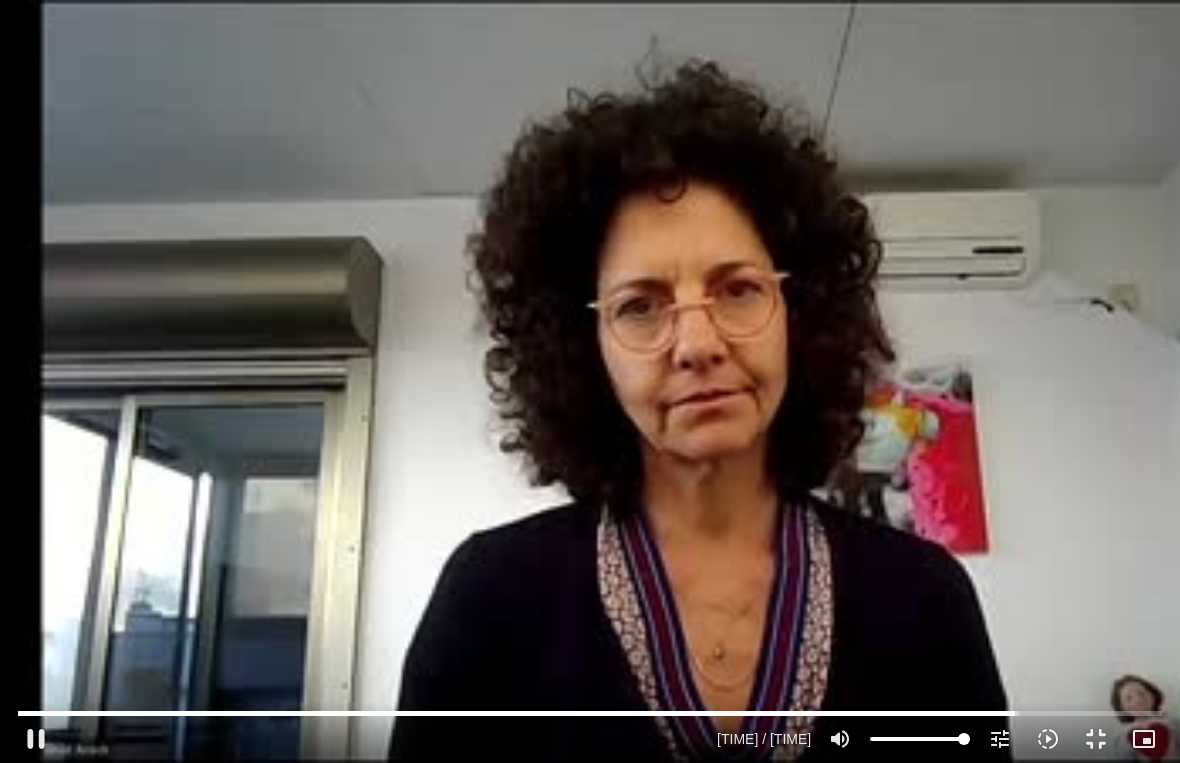 click on "pause" at bounding box center (36, 739) 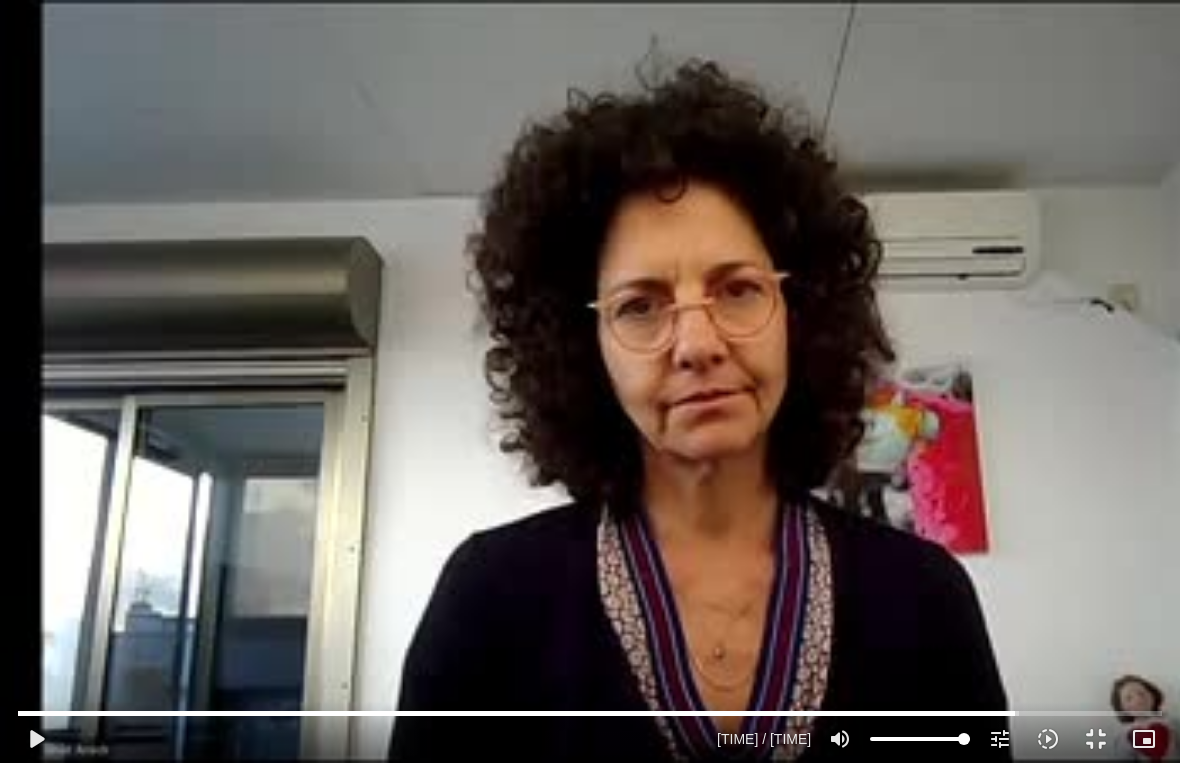 click on "play_arrow" at bounding box center (36, 739) 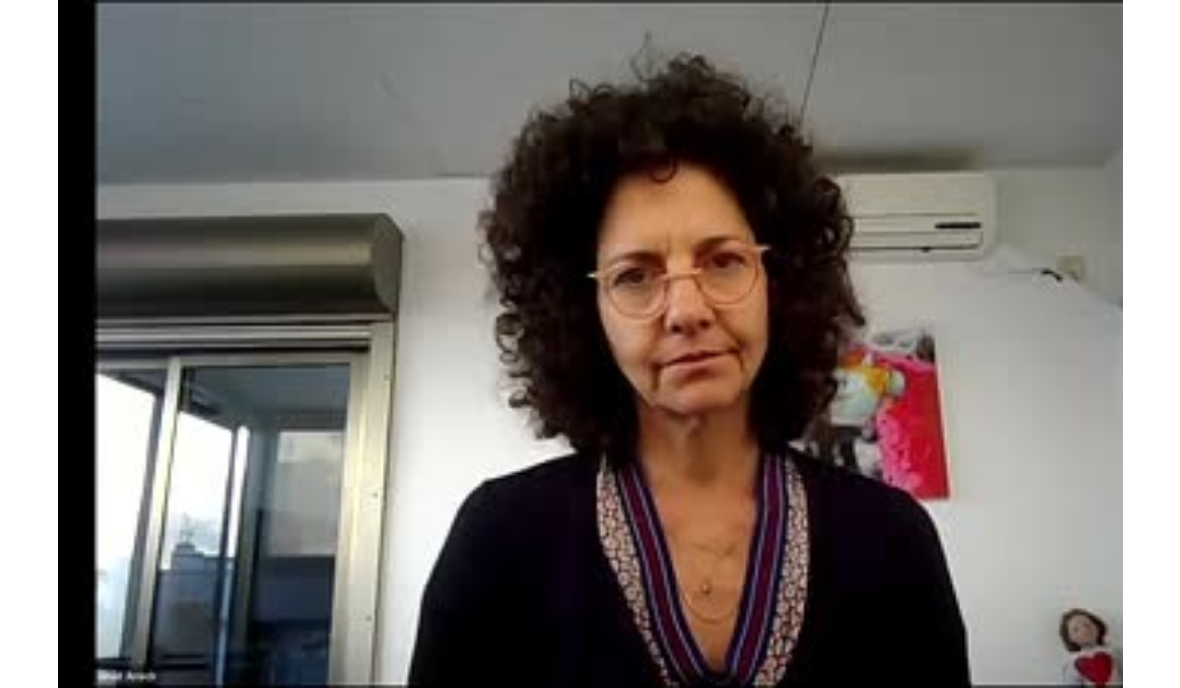 scroll, scrollTop: 23, scrollLeft: 0, axis: vertical 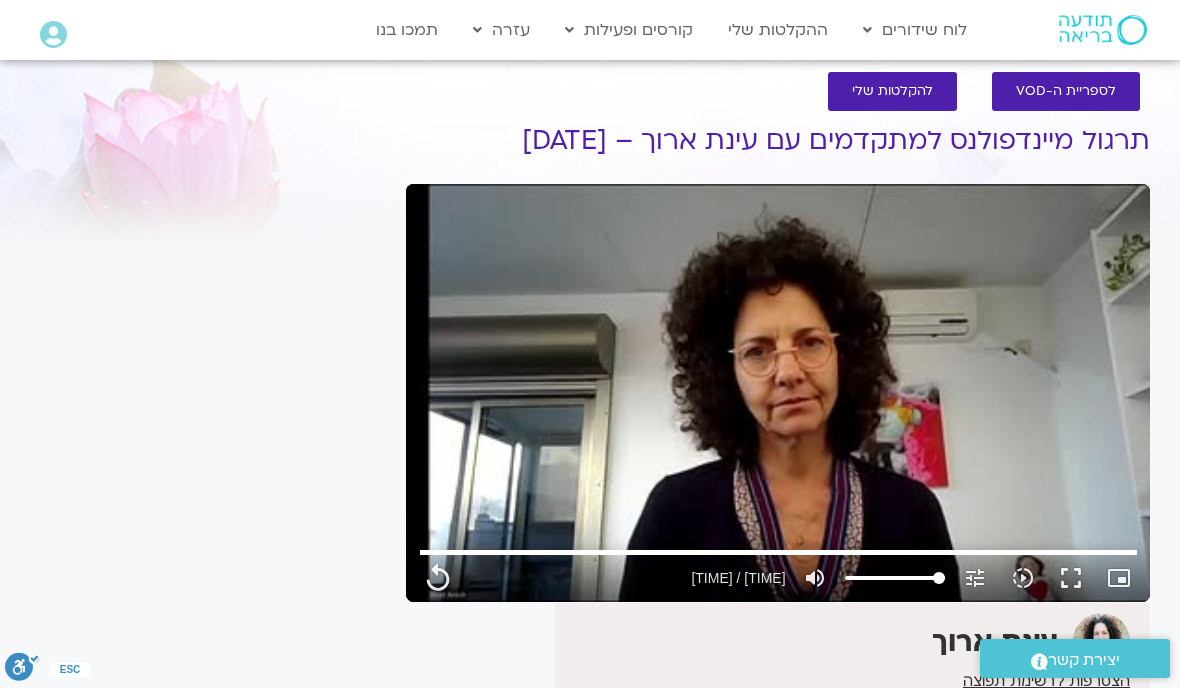 type on "3326.88" 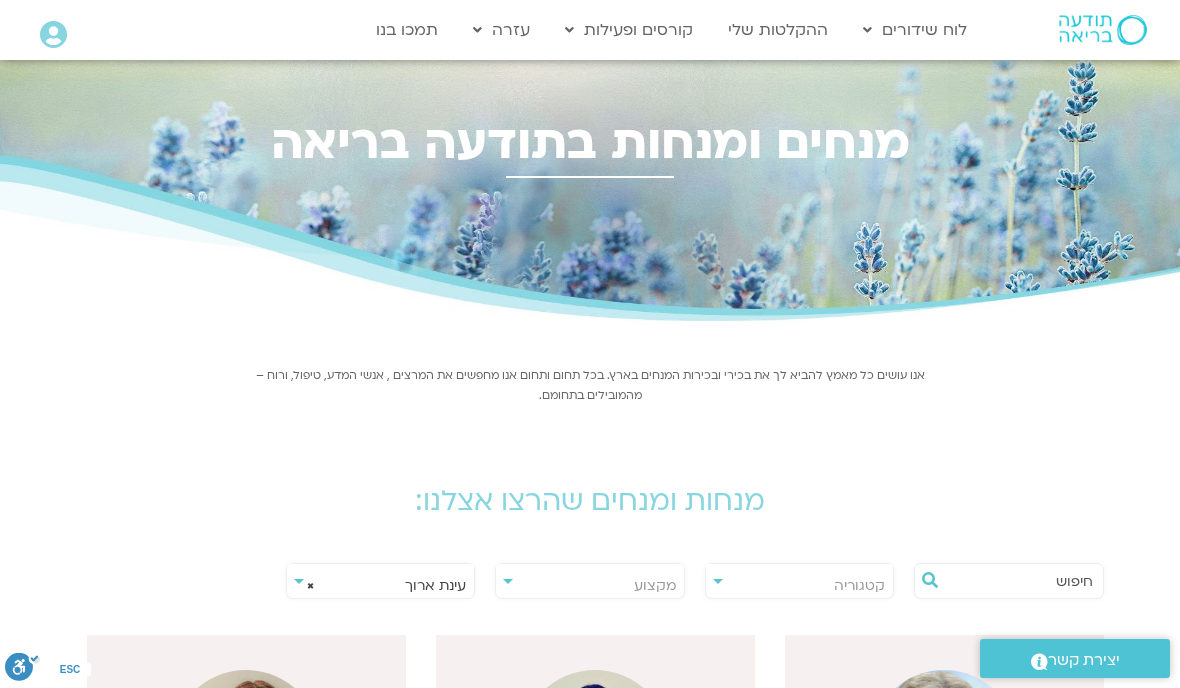 select on "*****" 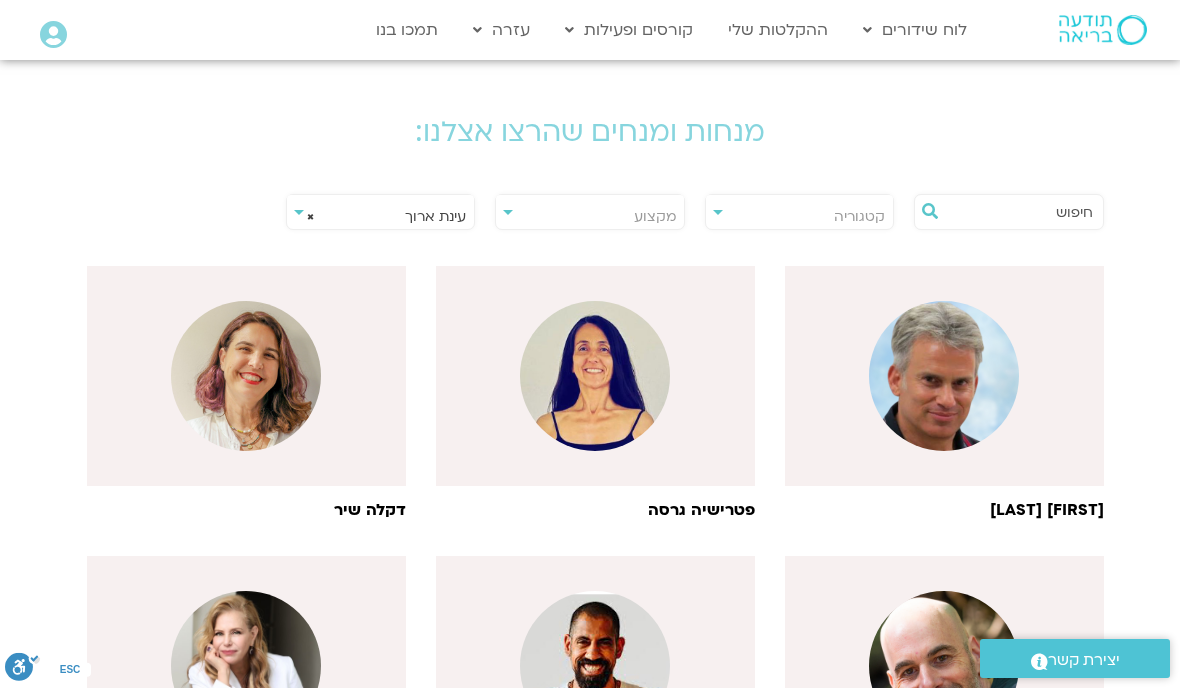 scroll, scrollTop: 0, scrollLeft: -1, axis: horizontal 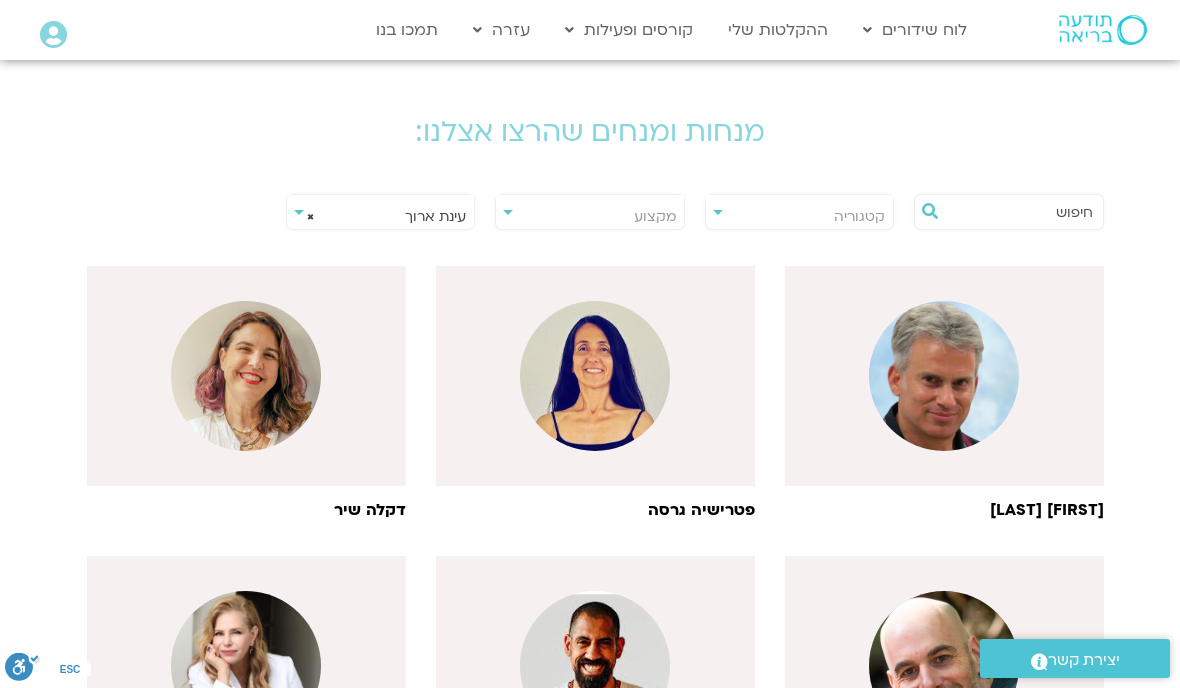 click on "לוח שידורים יומי" at bounding box center (963, 72) 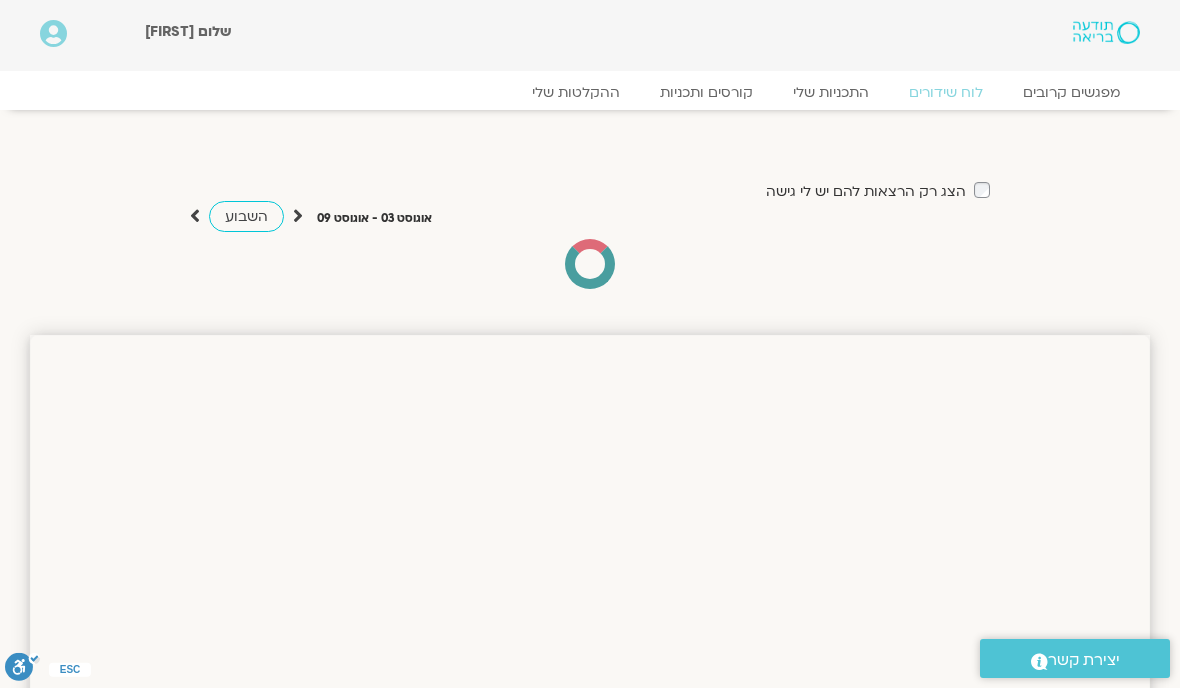scroll, scrollTop: 0, scrollLeft: 0, axis: both 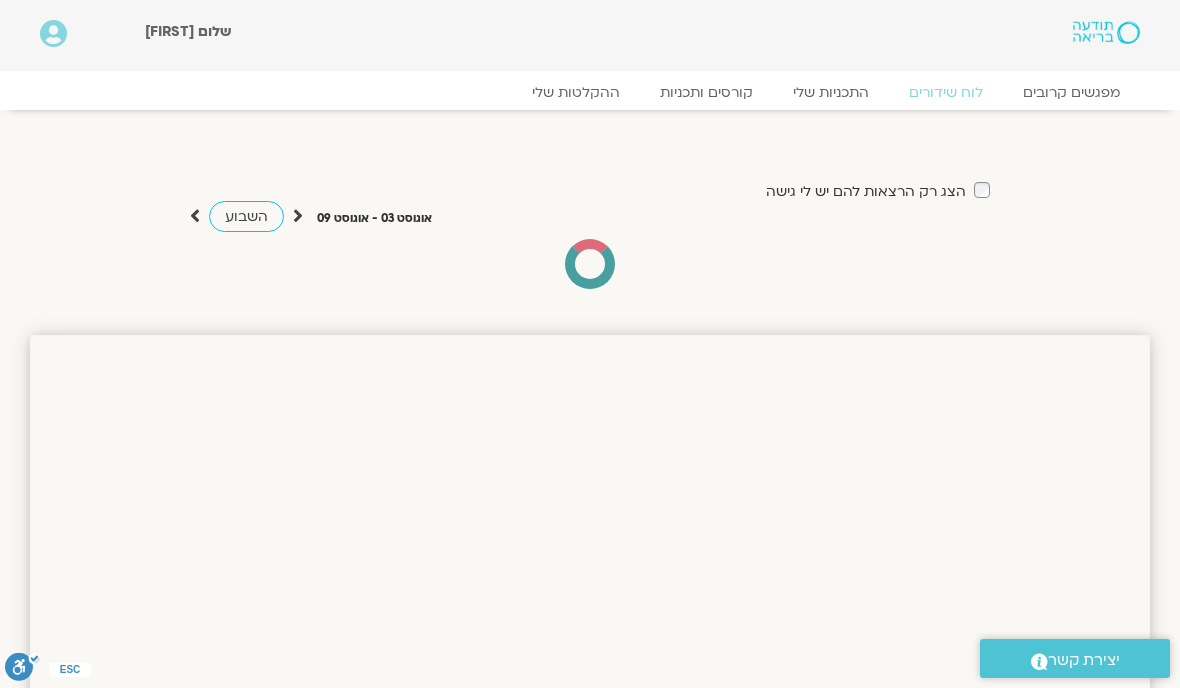 click on "ההקלטות שלי" 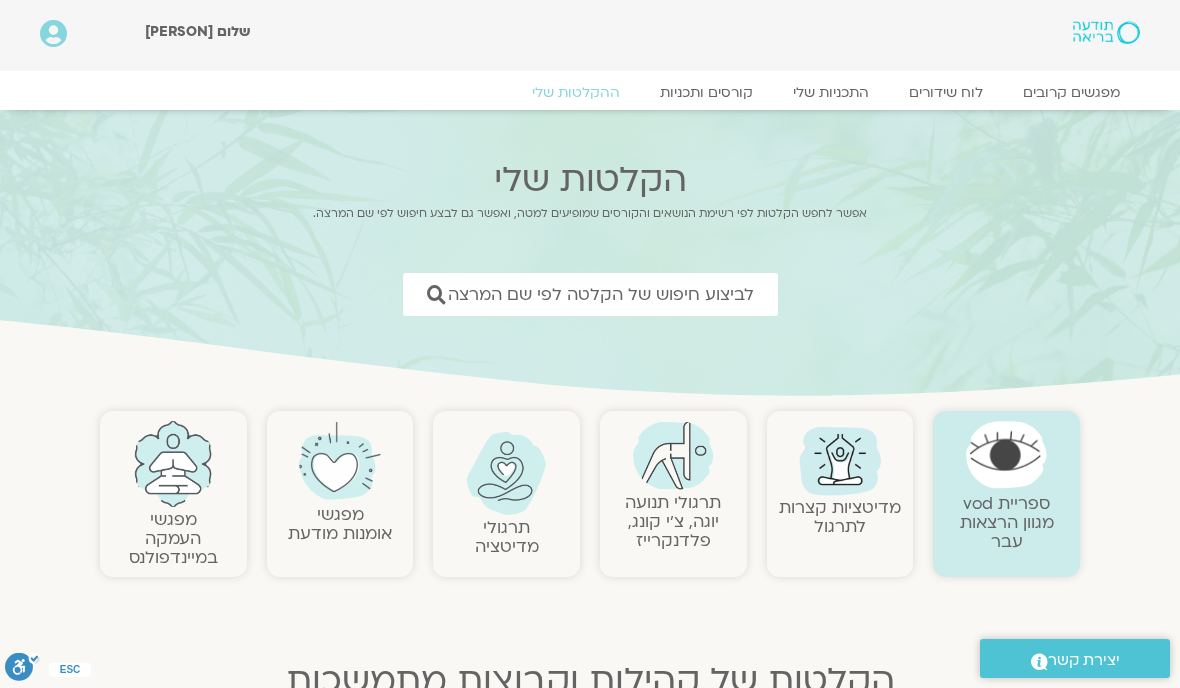 scroll, scrollTop: 0, scrollLeft: 0, axis: both 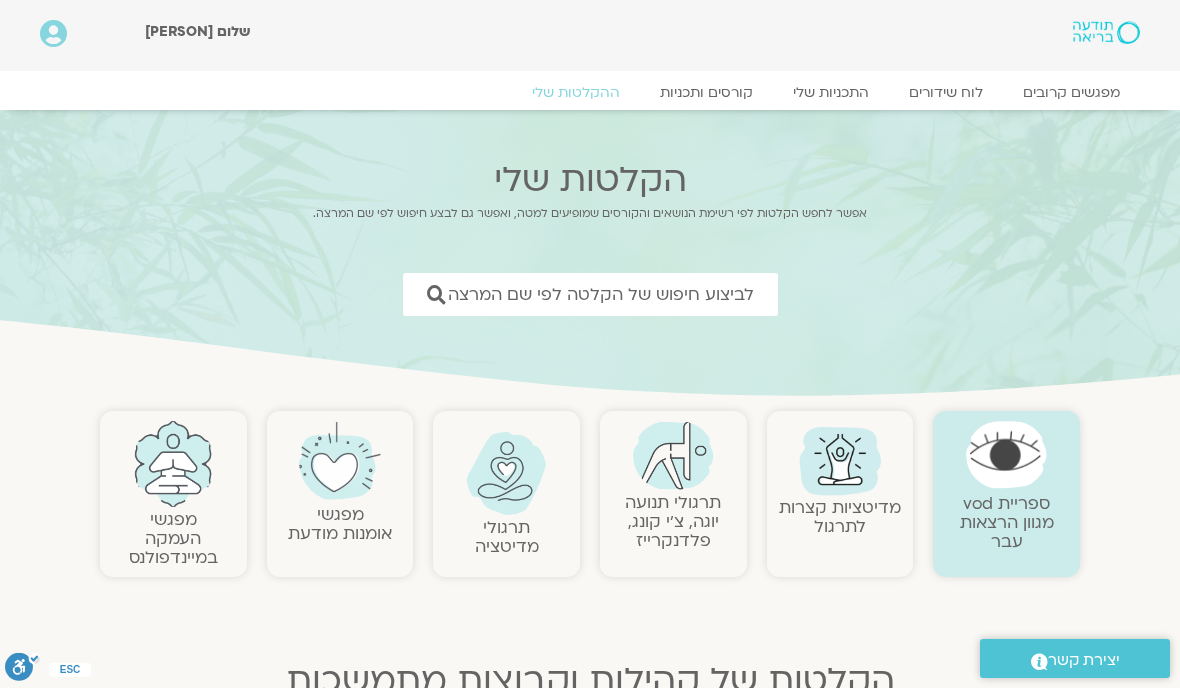 click on "לביצוע חיפוש של הקלטה לפי שם המרצה" at bounding box center (601, 294) 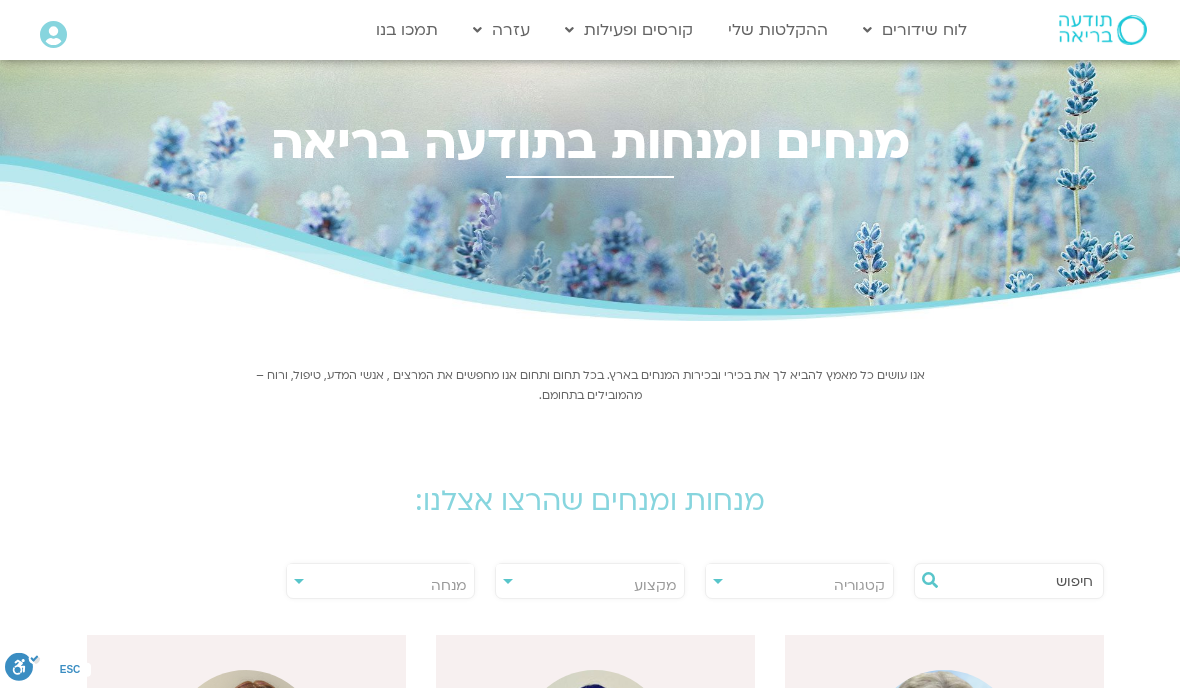 scroll, scrollTop: 0, scrollLeft: 0, axis: both 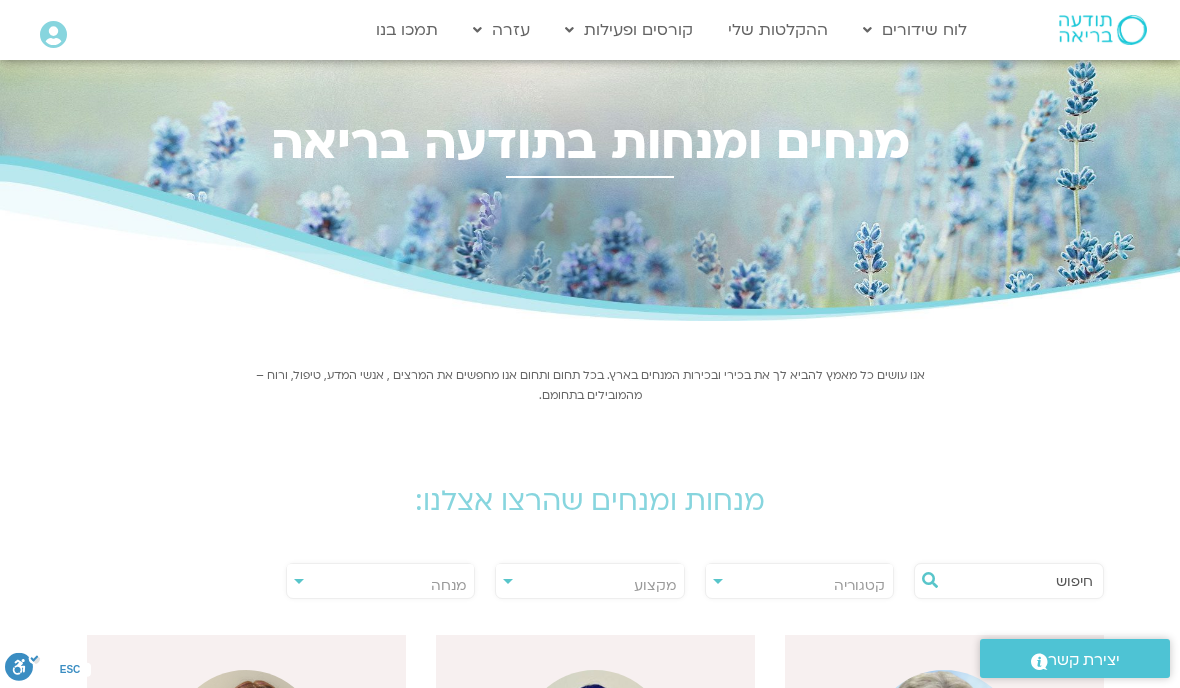 click on "מנחה" at bounding box center (448, 585) 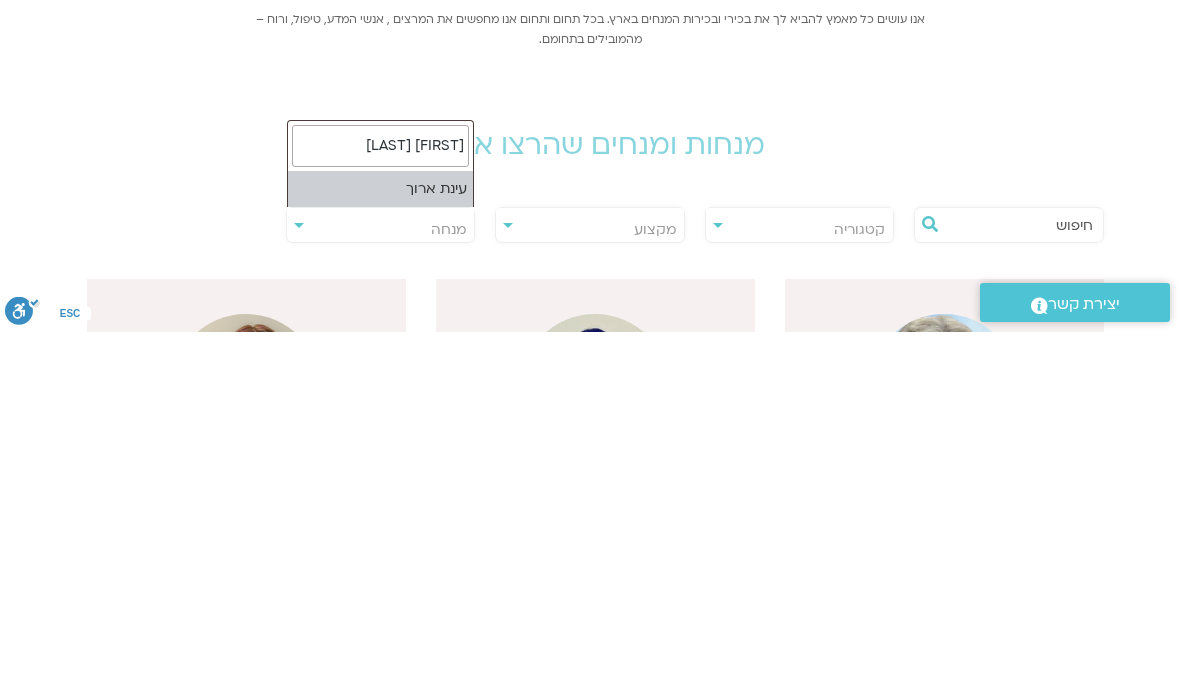 type on "עינת ארוך" 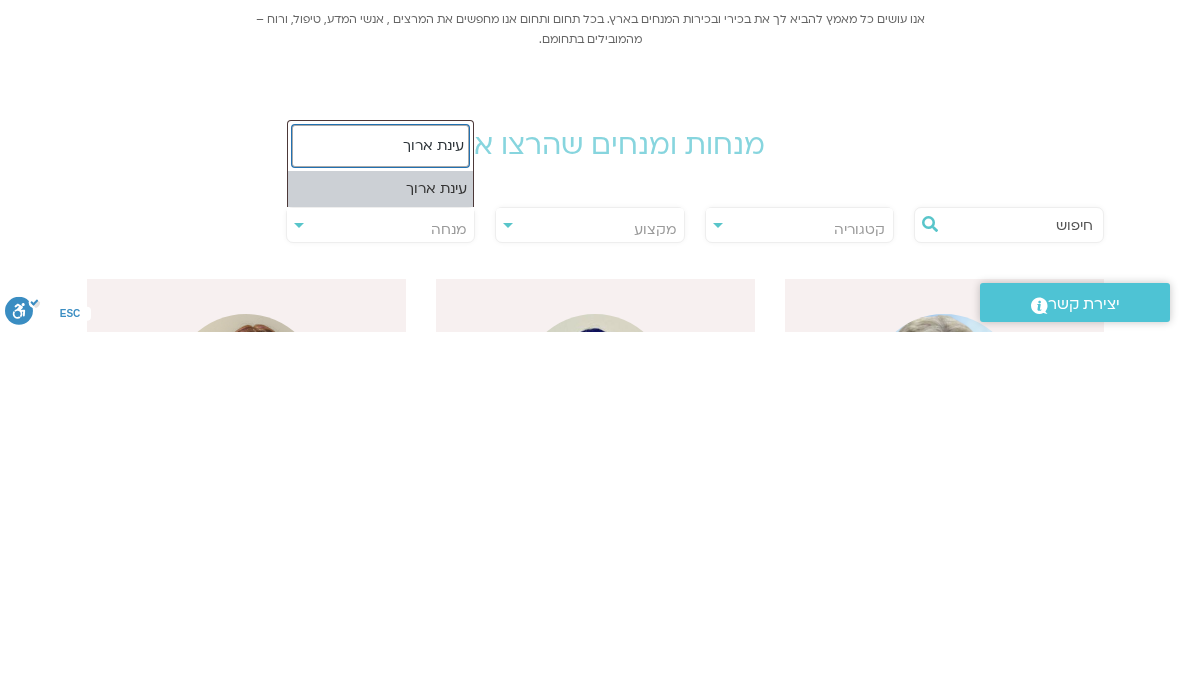 select on "*****" 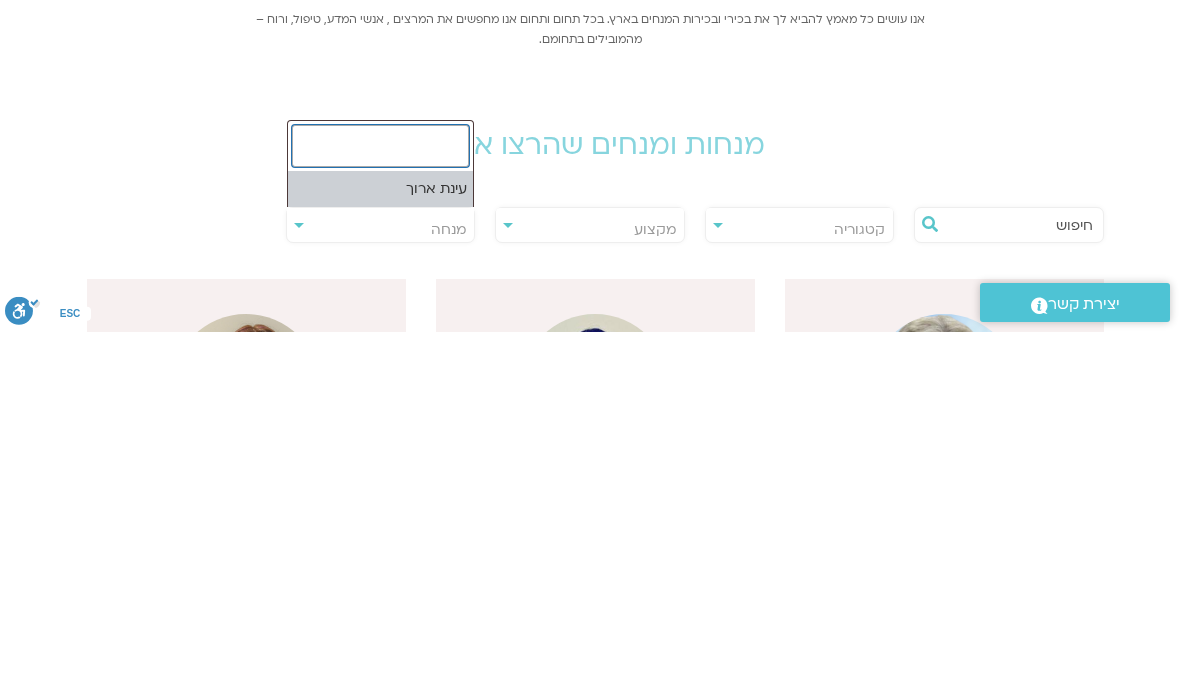 scroll, scrollTop: 356, scrollLeft: 0, axis: vertical 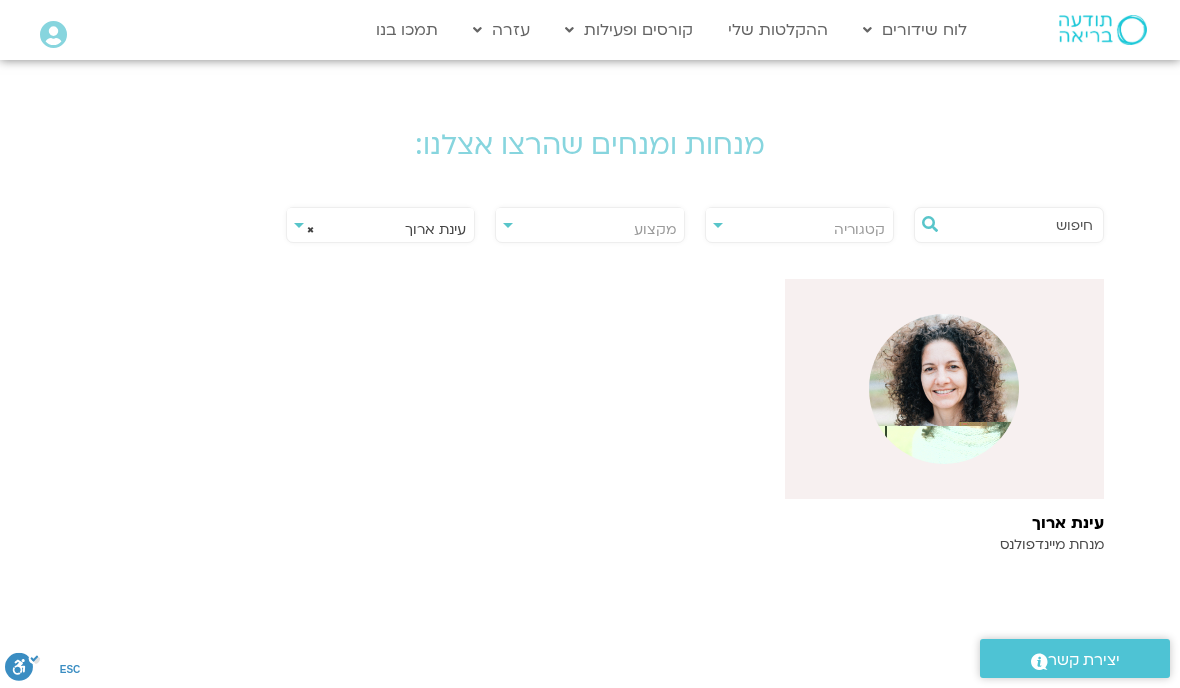click at bounding box center (944, 389) 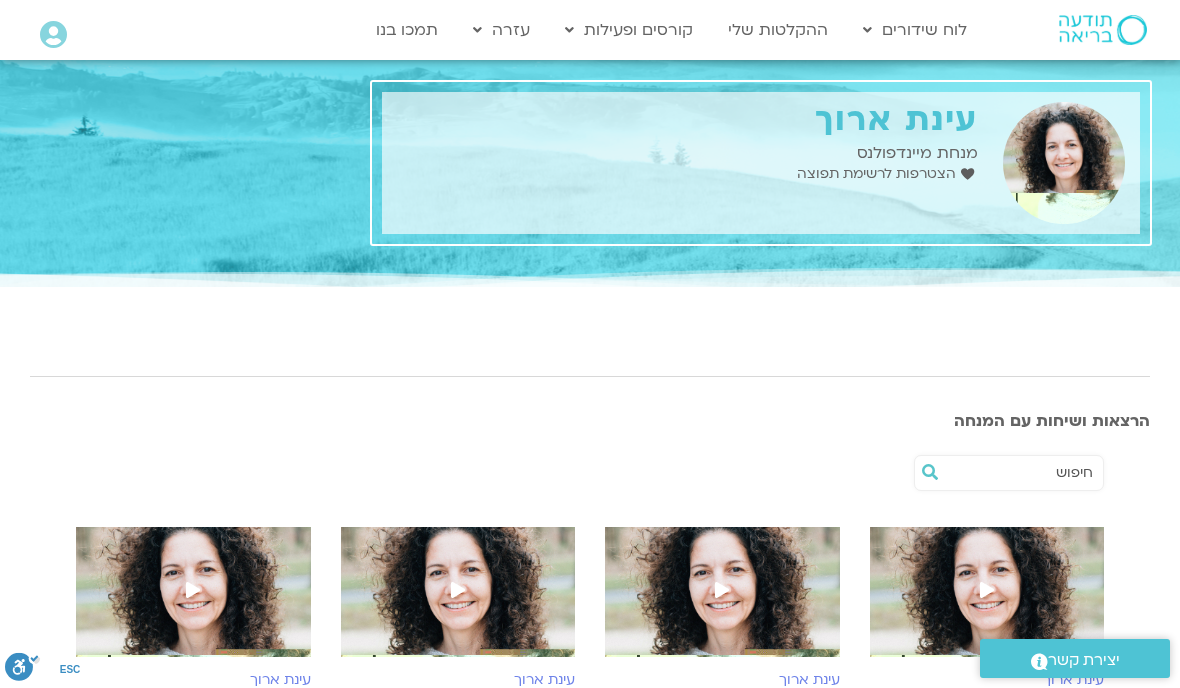 scroll, scrollTop: 0, scrollLeft: 0, axis: both 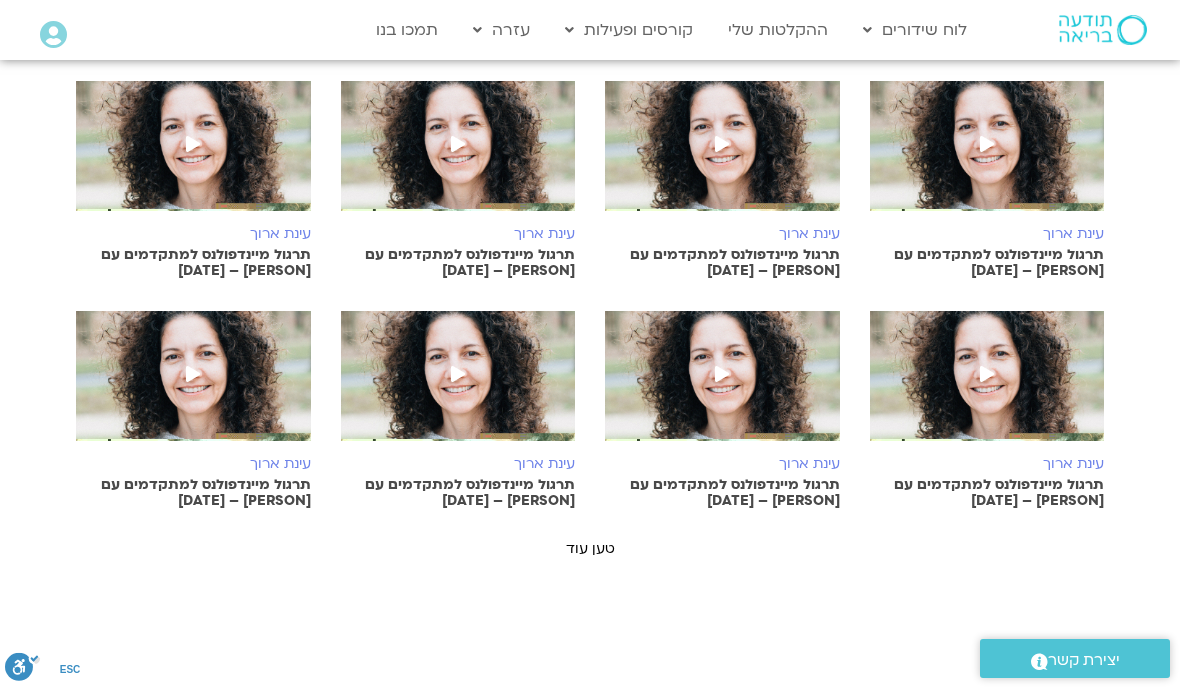 click at bounding box center [458, 156] 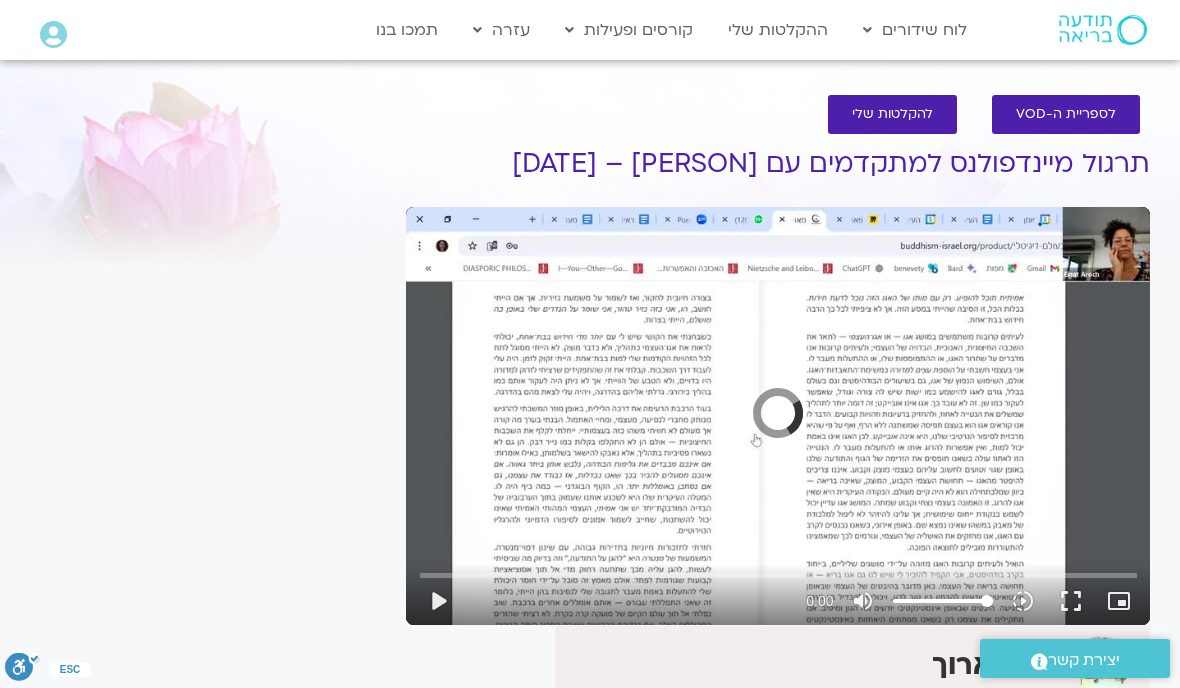 scroll, scrollTop: 0, scrollLeft: 0, axis: both 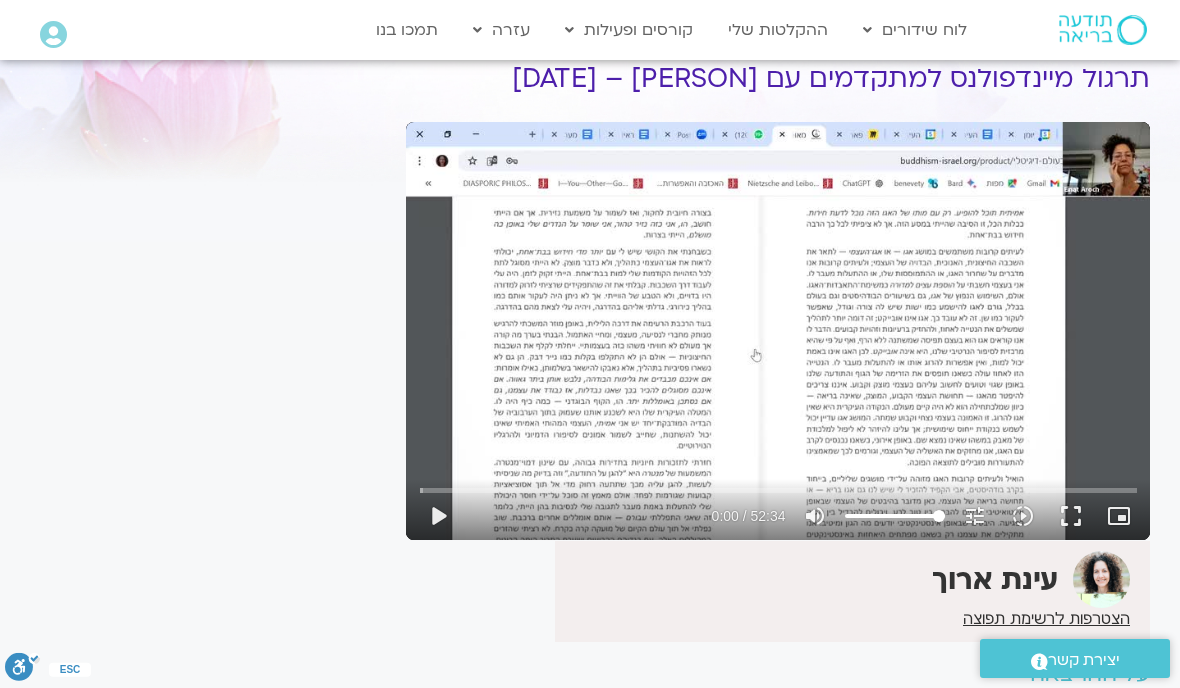 click on "לספריית ה-VOD
להקלטות שלי
תרגול מיינדפולנס למתקדמים עם [PERSON] – [DATE]
[PERSON]
הצטרפות לרשימת תפוצה
לינק תרומה  למורה" at bounding box center [590, 392] 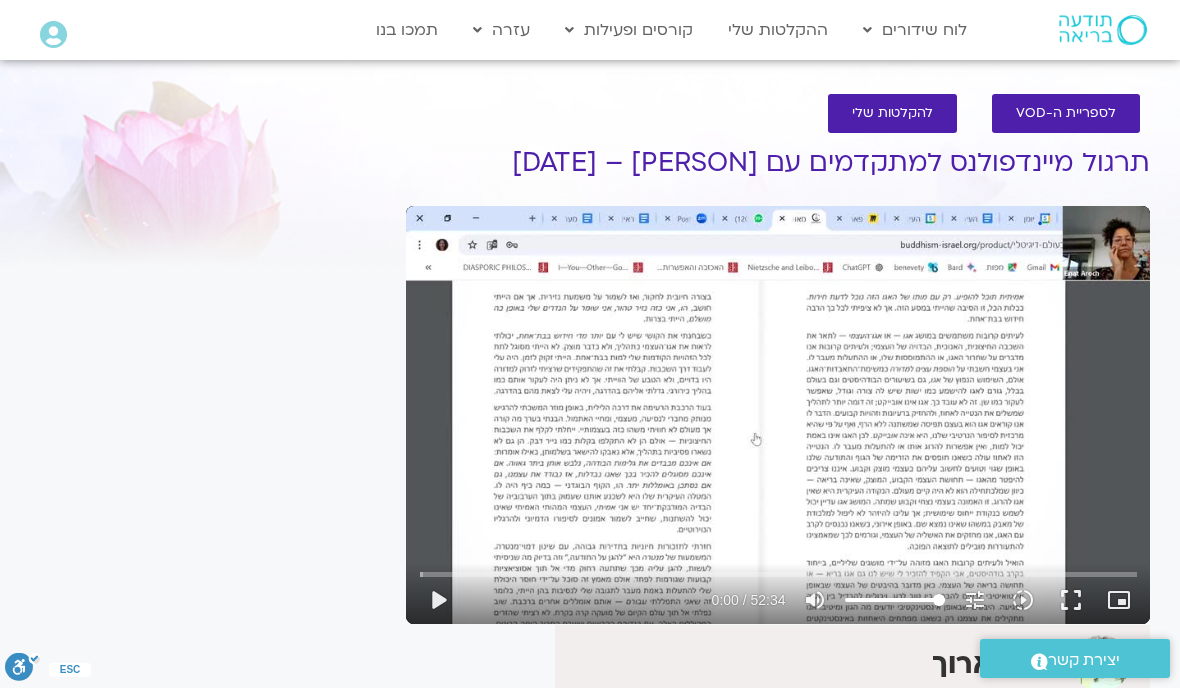 scroll, scrollTop: 0, scrollLeft: 0, axis: both 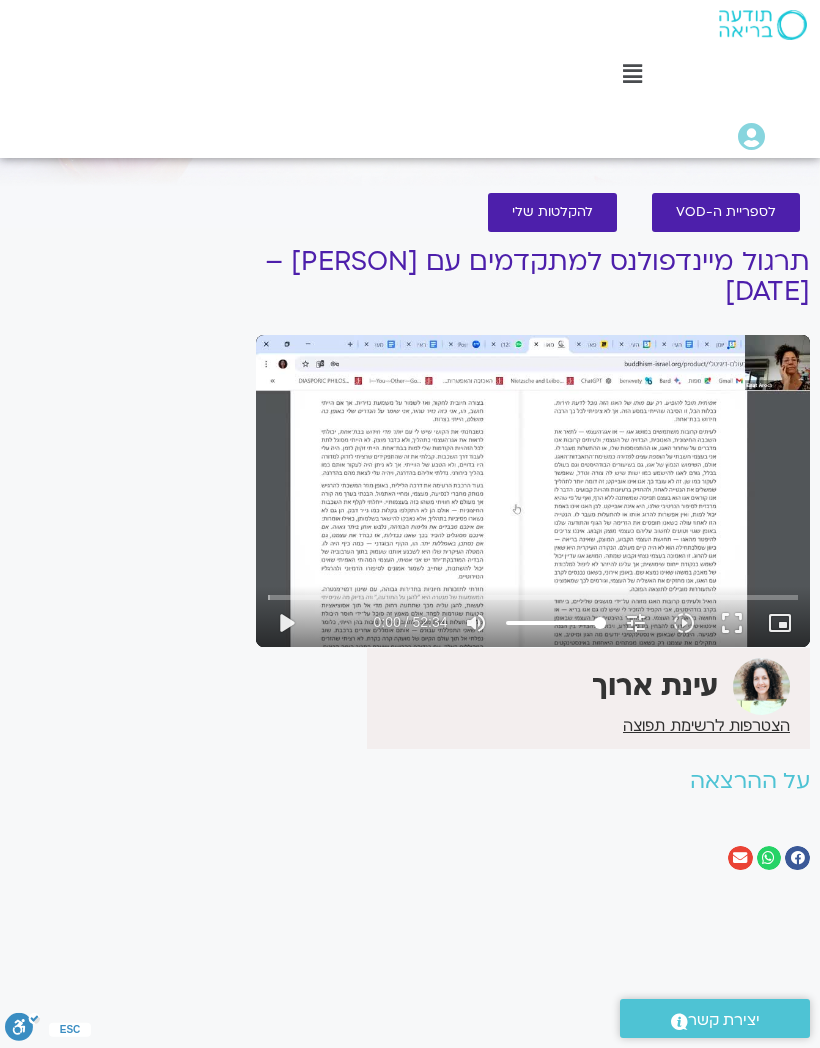 click on "תודעה בריאה
מי אנחנו
צור קשר
תקנון
הצהרת נגישות
מועדון תודעה בריאה
לוח שידורים למנויים
הצטרפות לקורסים
התנדבות
התנדבות בתודעה בריאה" at bounding box center (410, 1289) 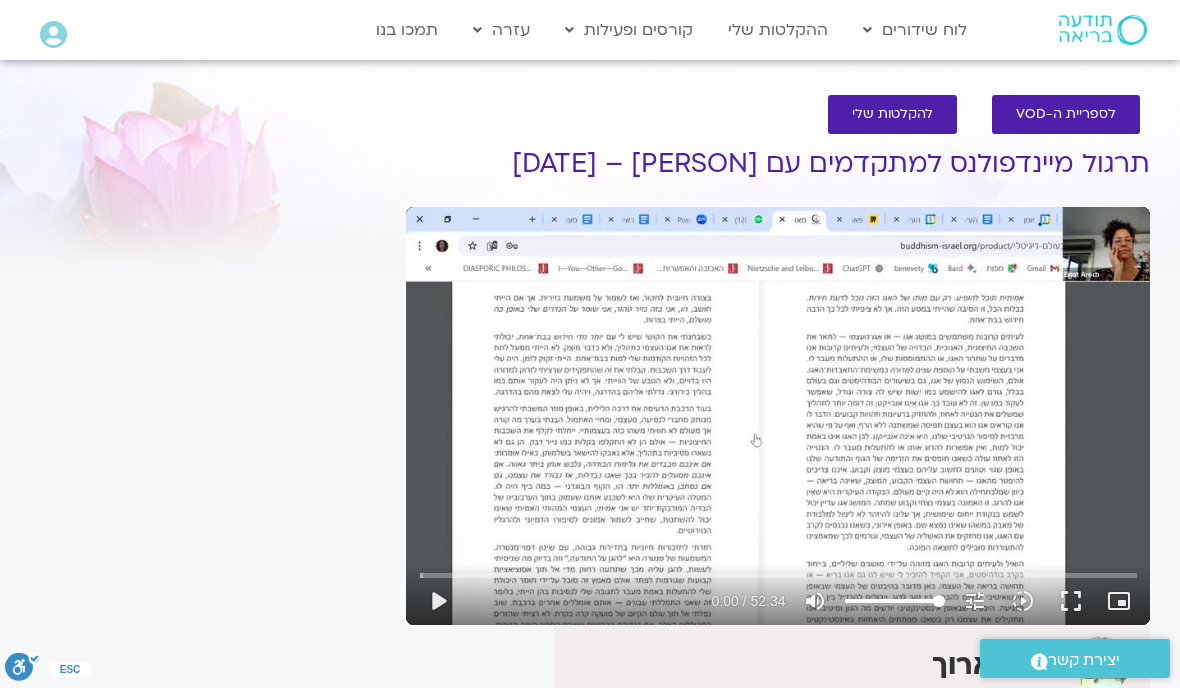 click on "fullscreen" at bounding box center (1071, 601) 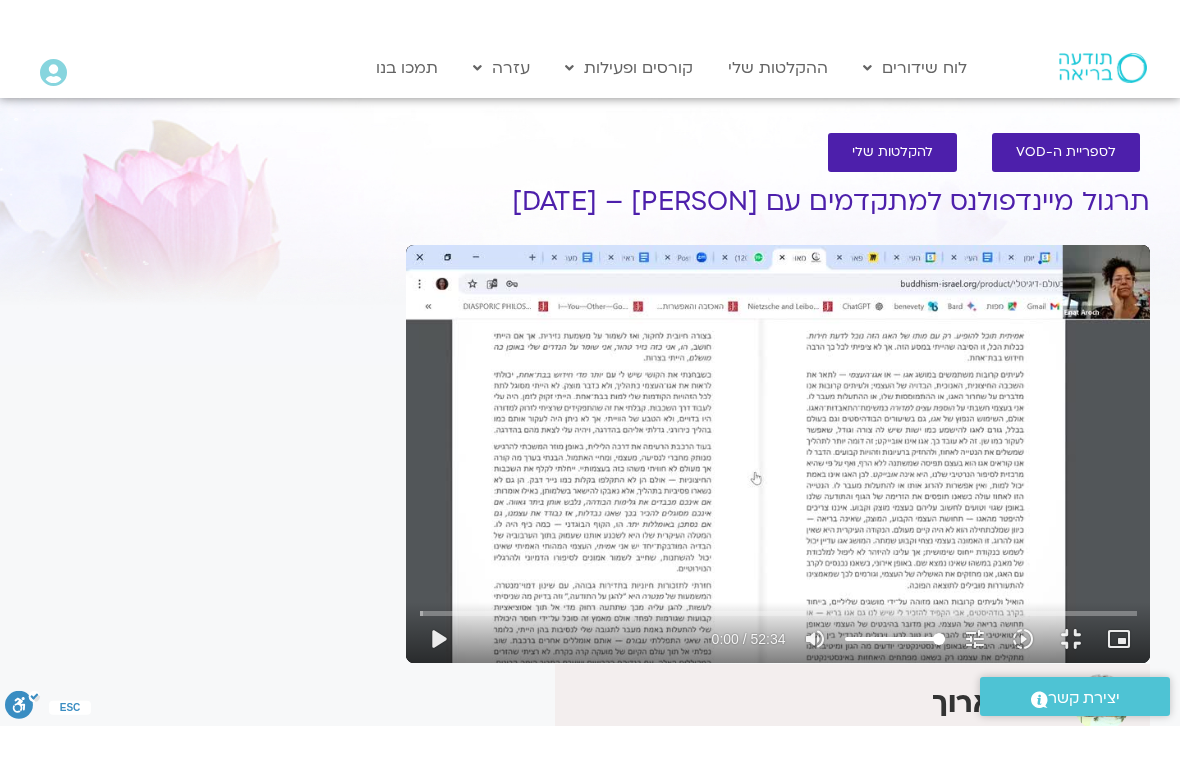 scroll, scrollTop: 24, scrollLeft: 0, axis: vertical 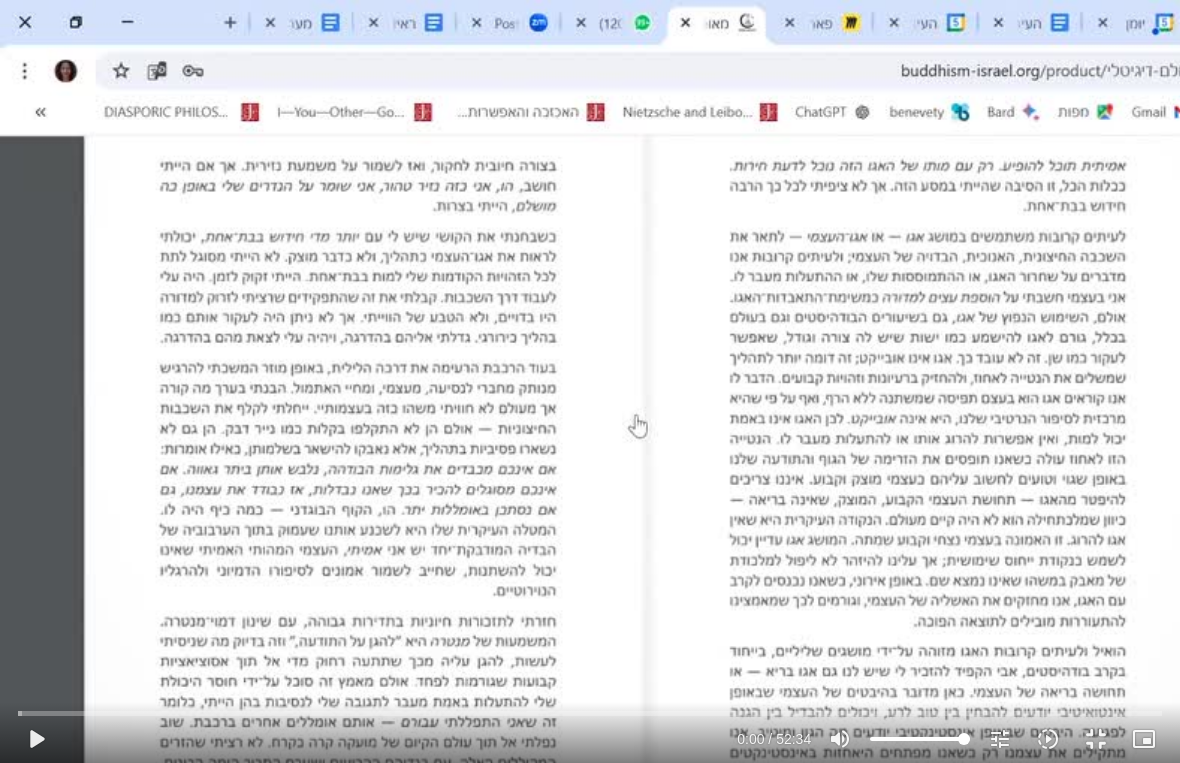 click on "play_arrow" at bounding box center (36, 739) 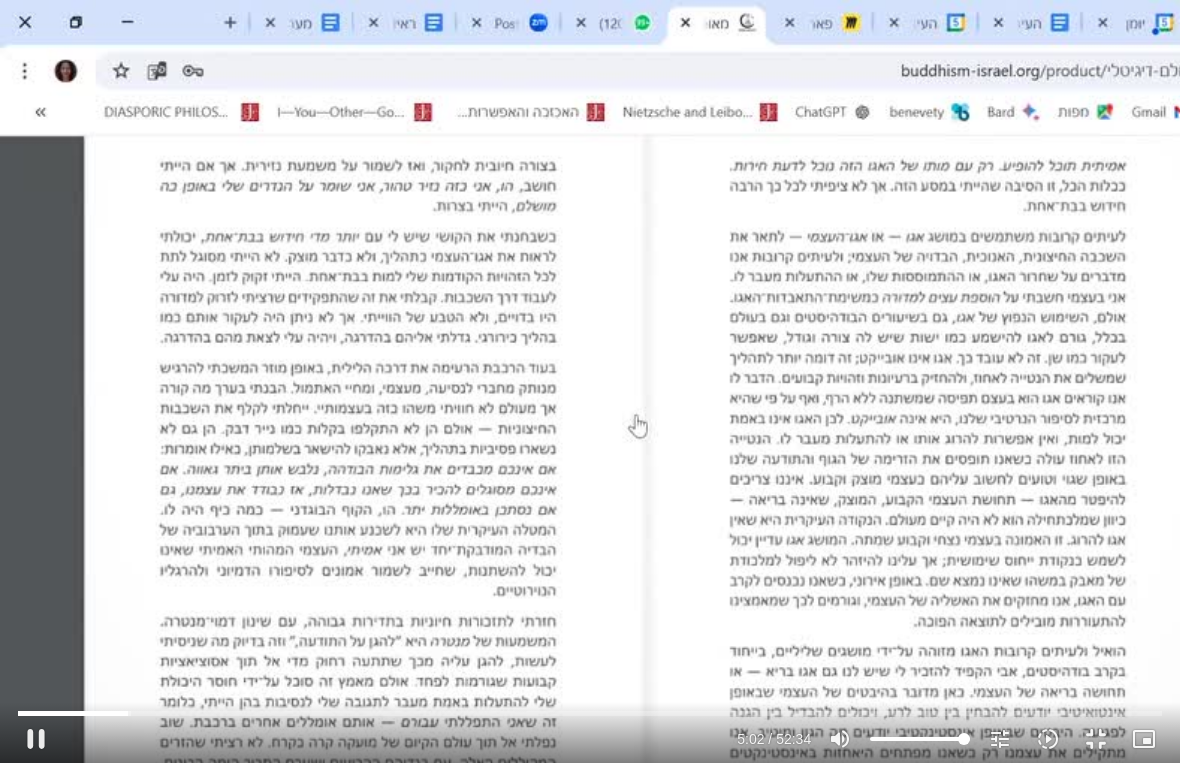 click on "fullscreen_exit" at bounding box center (1096, 739) 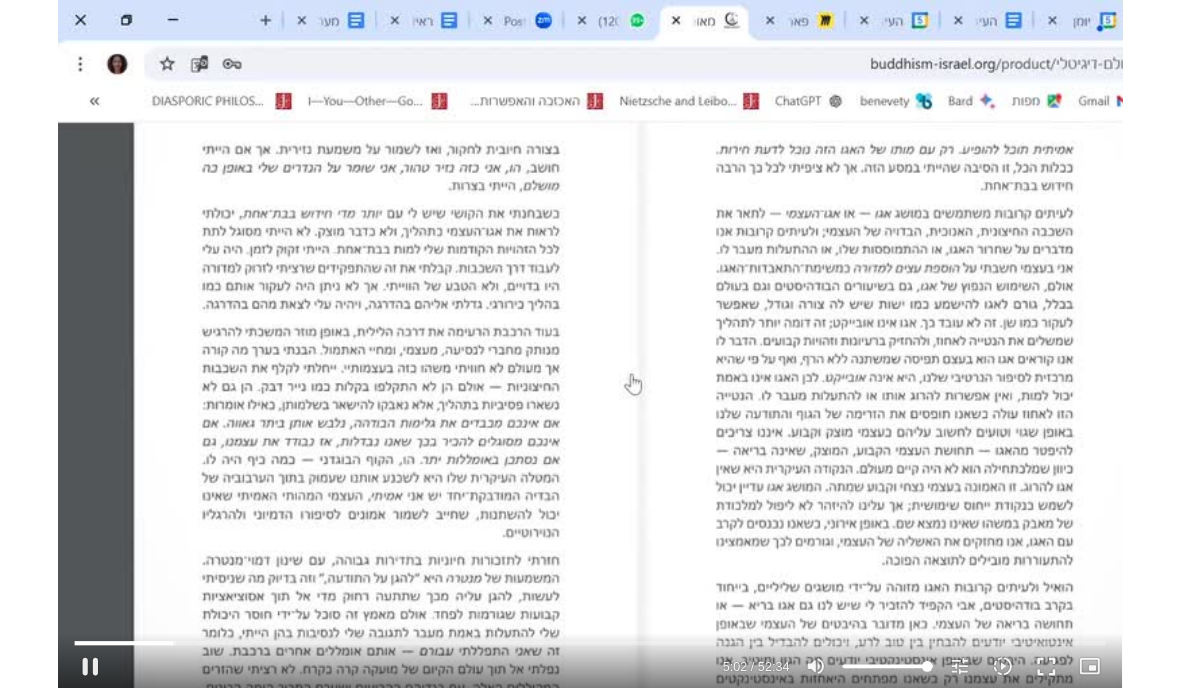 scroll, scrollTop: 0, scrollLeft: 0, axis: both 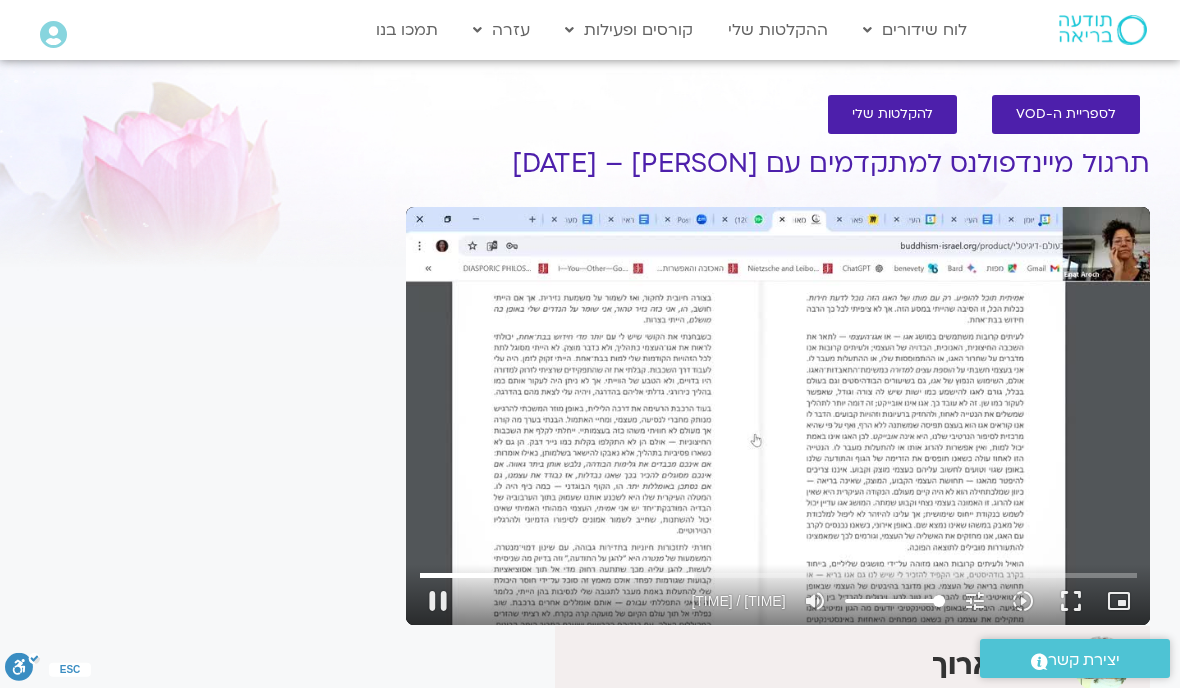 click on "fullscreen" at bounding box center [1071, 601] 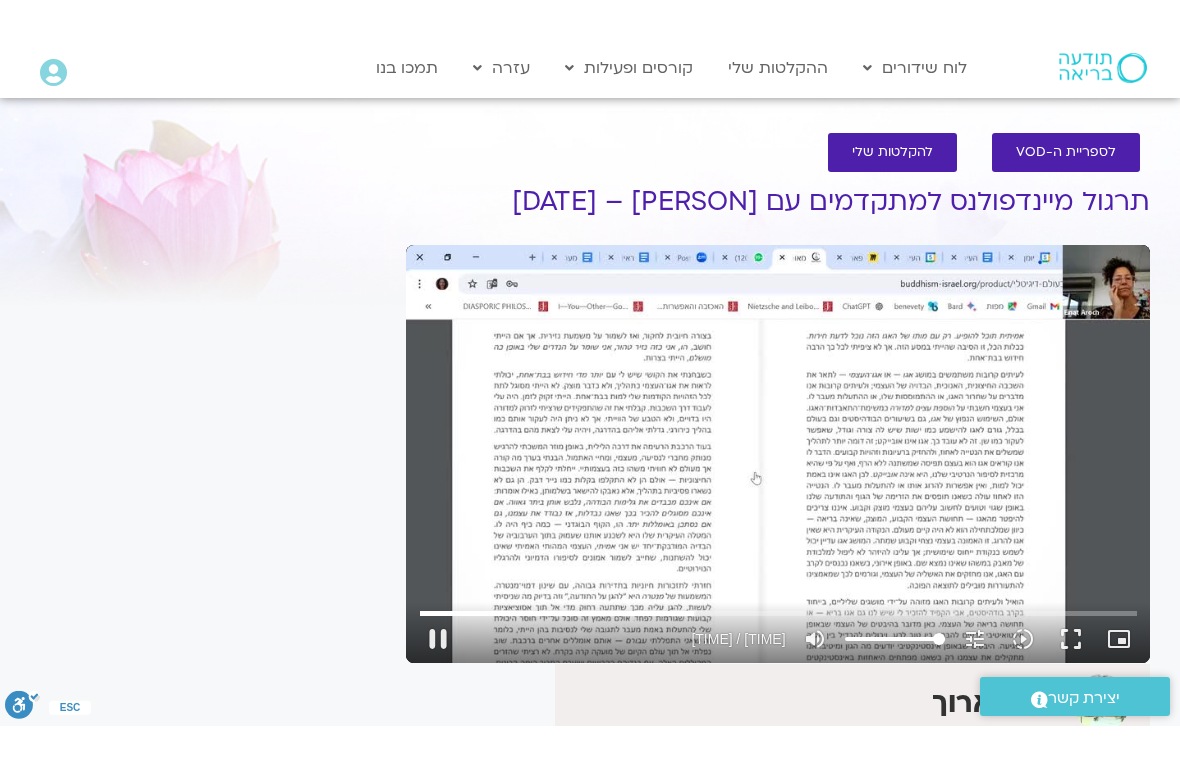 scroll, scrollTop: 24, scrollLeft: 0, axis: vertical 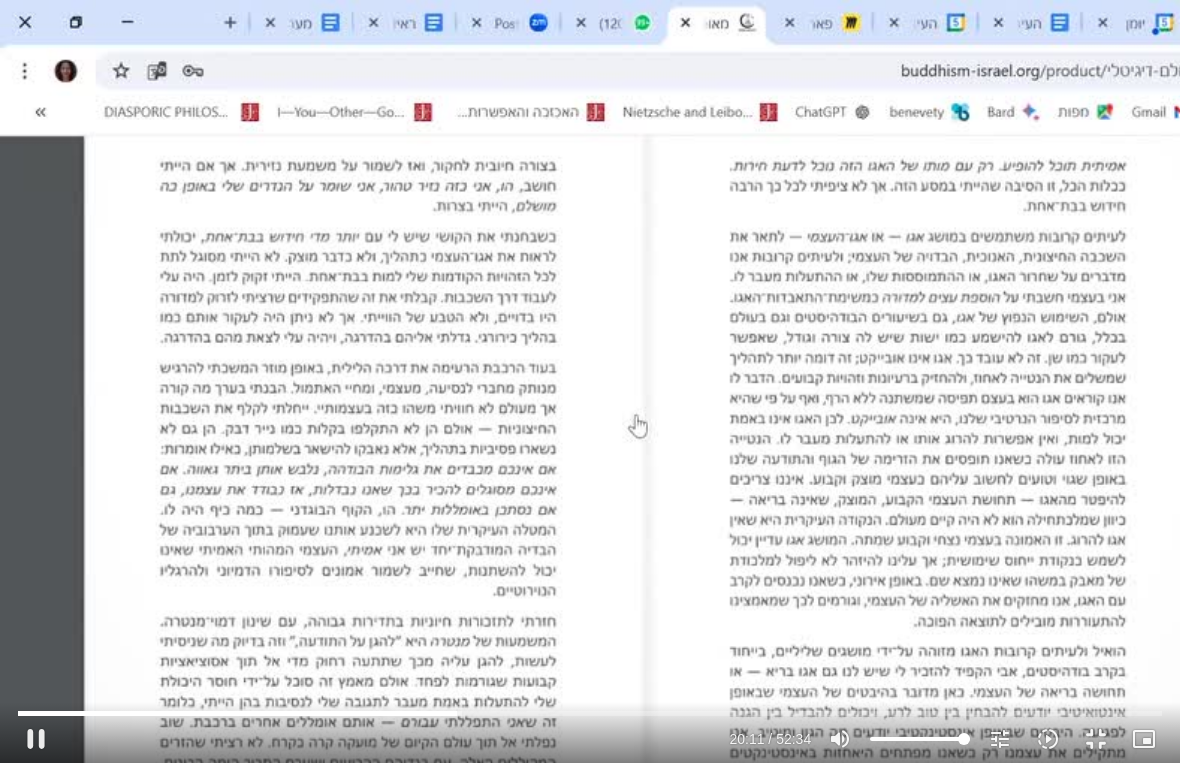 click on "0s fast_rewind" at bounding box center [236, 381] 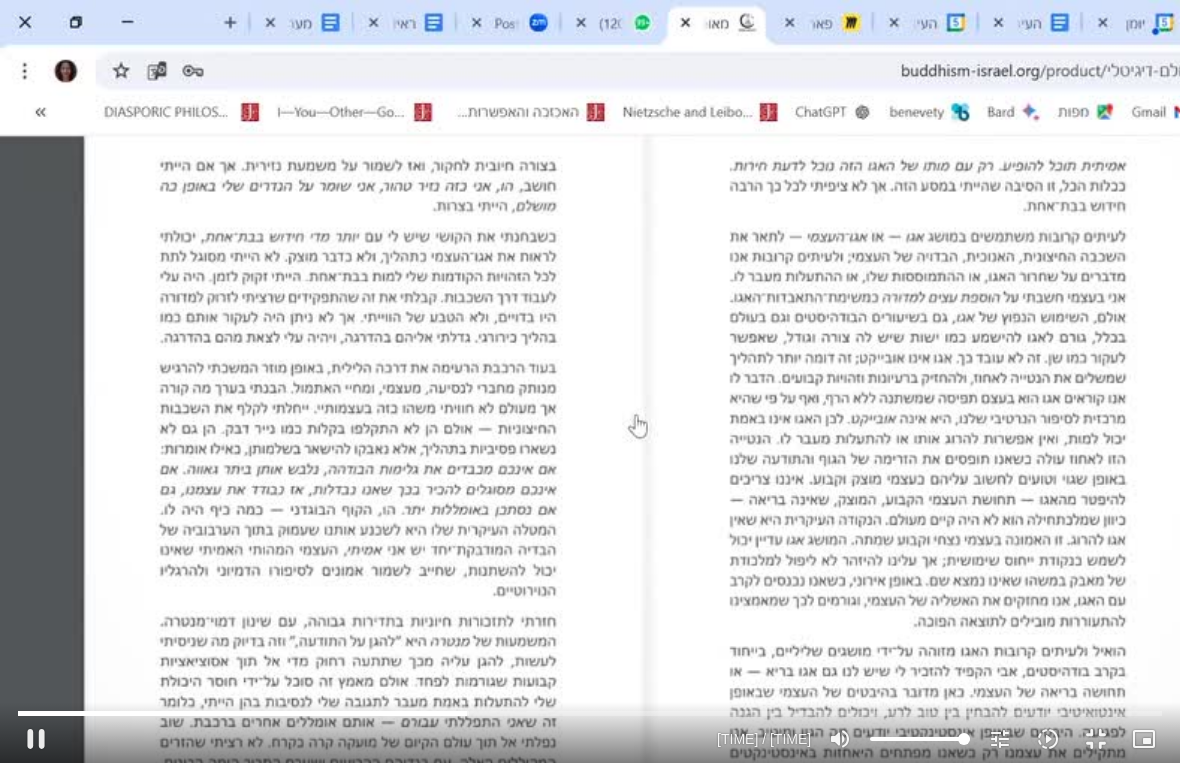 click on "[NUMBER] fast_forward" at bounding box center (944, 381) 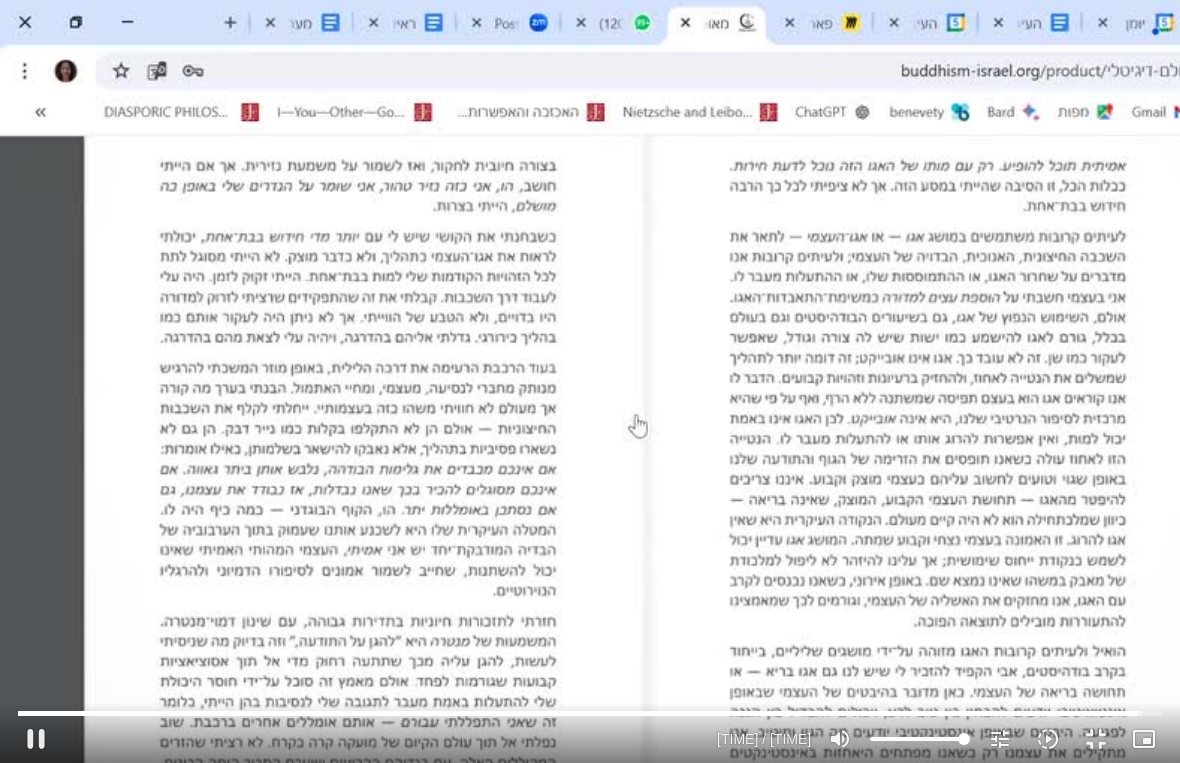 click on "fullscreen_exit" at bounding box center (1096, 739) 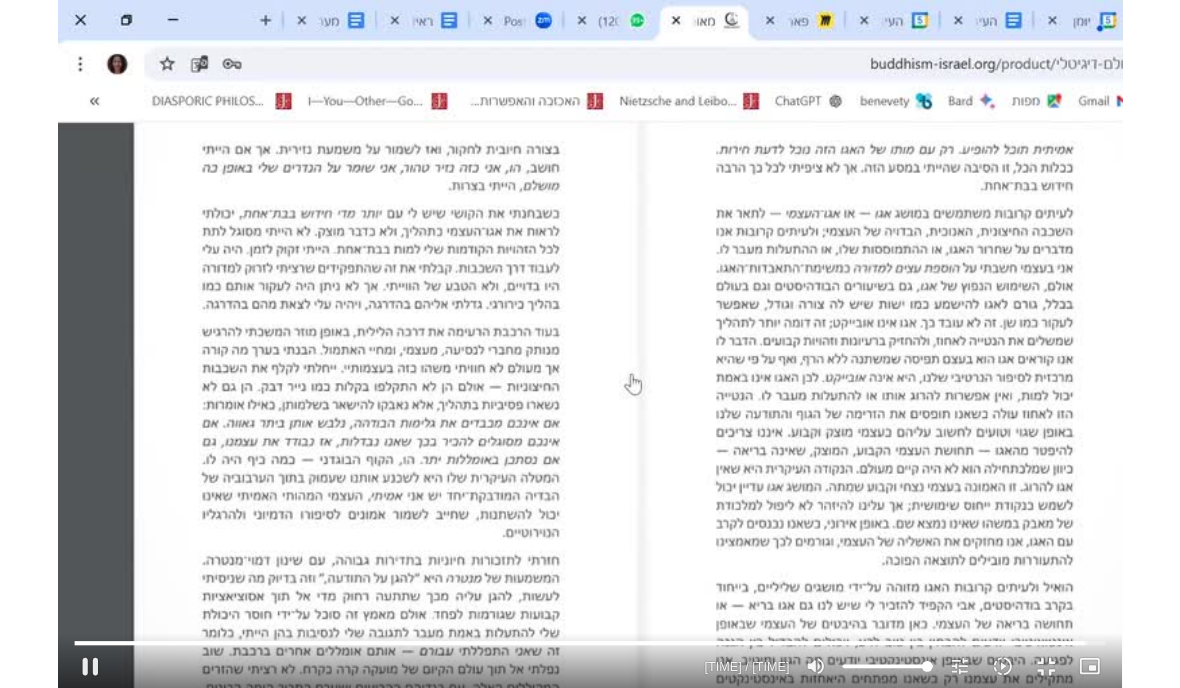 scroll, scrollTop: 0, scrollLeft: 0, axis: both 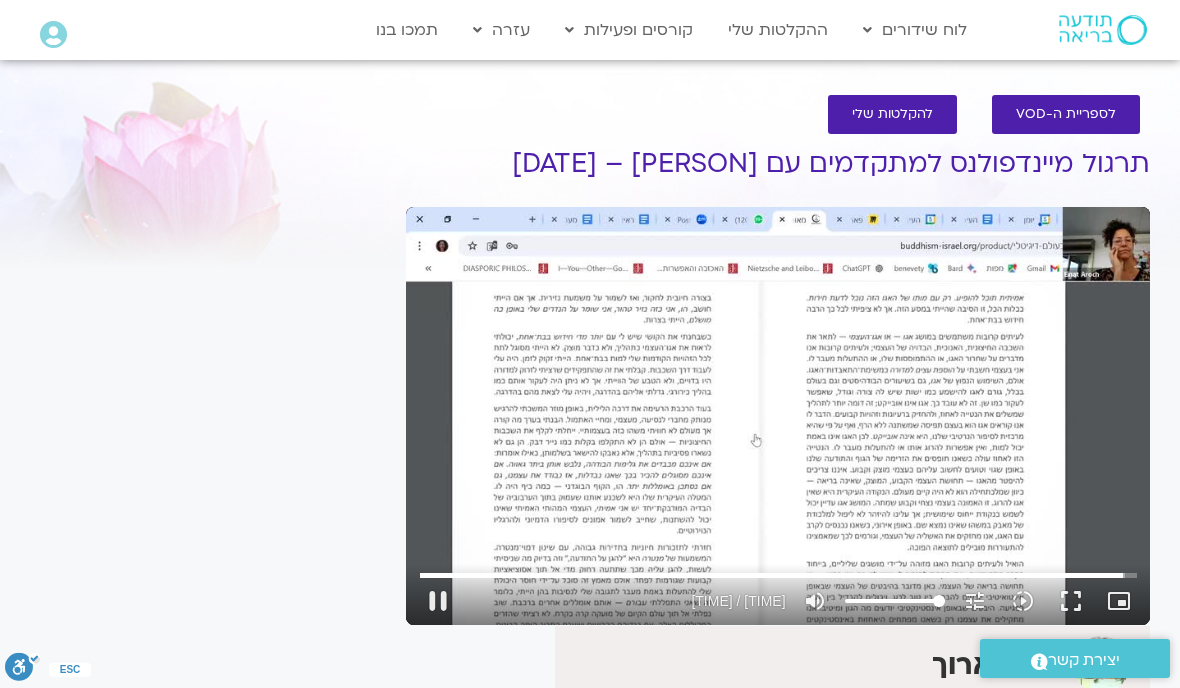 click on "pause" at bounding box center (438, 601) 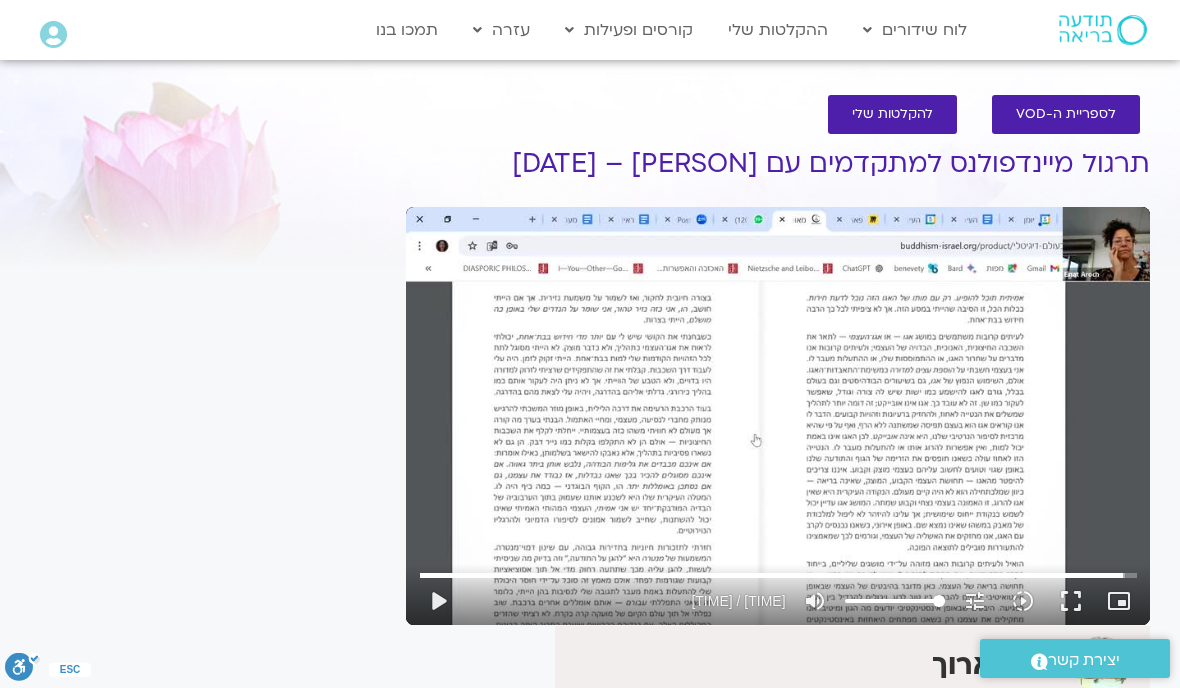 type on "[NUMBER]" 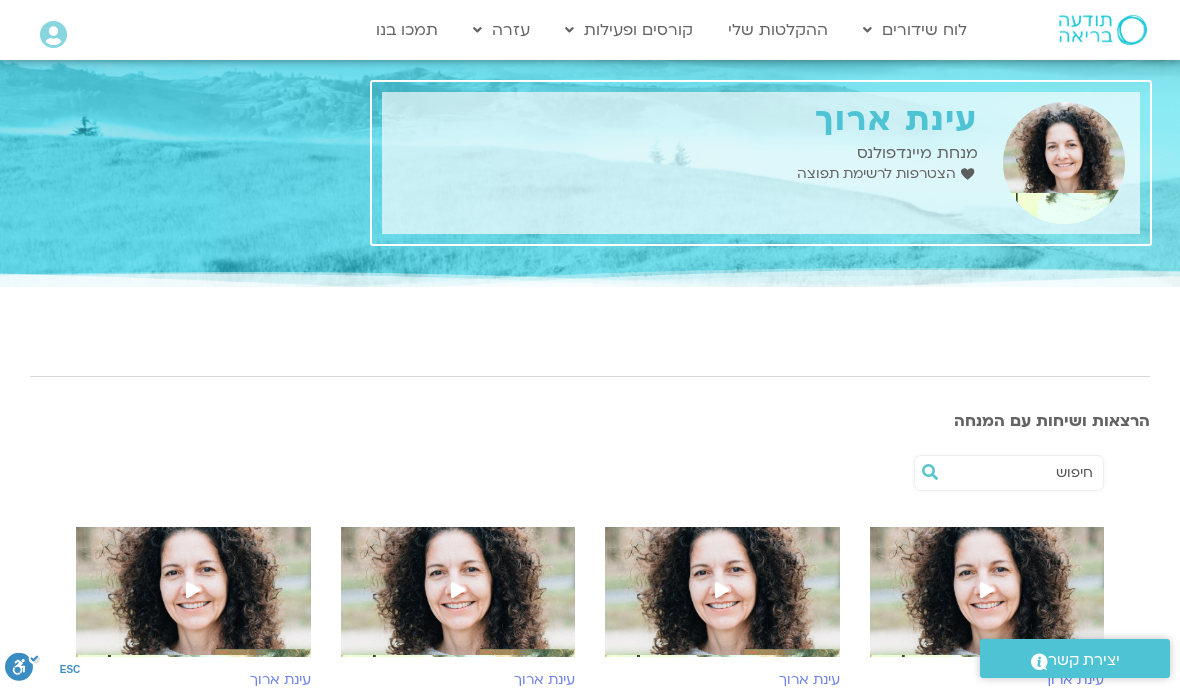 scroll, scrollTop: 906, scrollLeft: 0, axis: vertical 